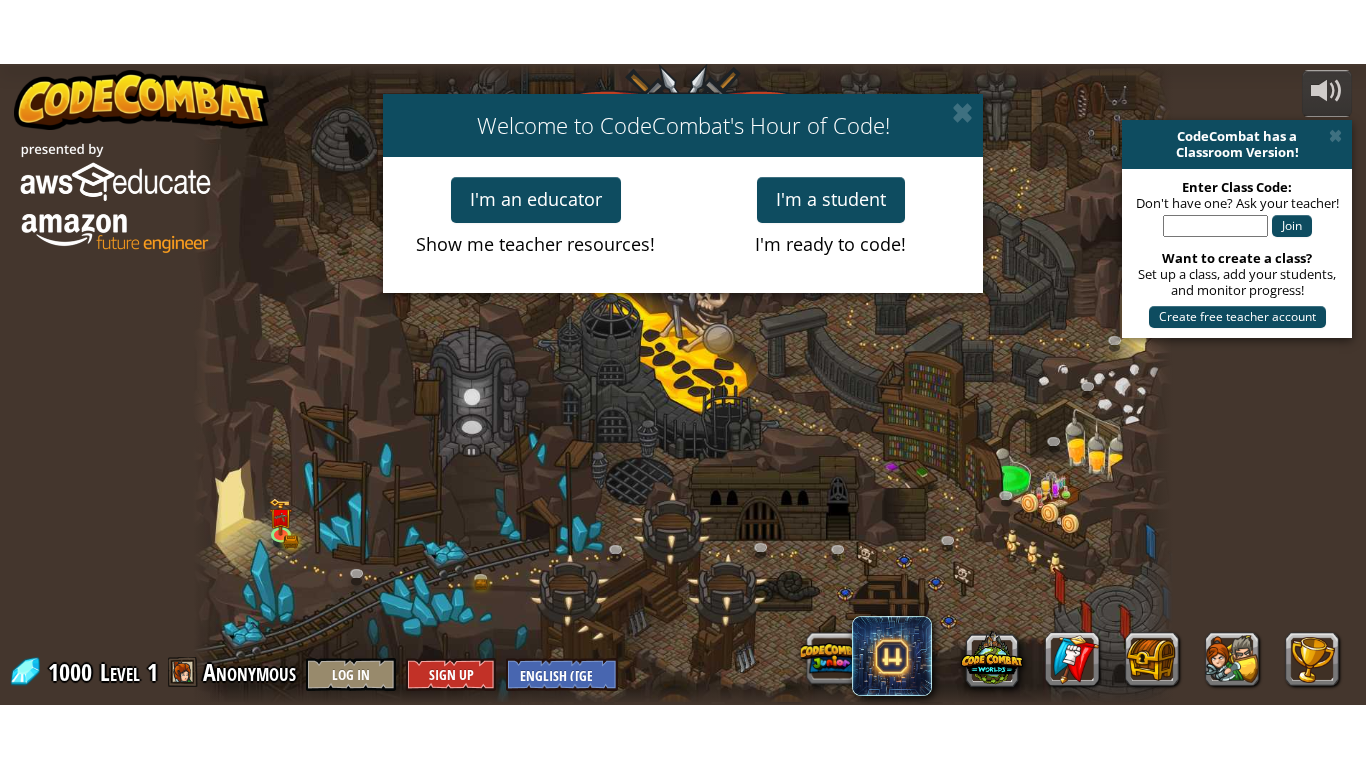 scroll, scrollTop: 0, scrollLeft: 0, axis: both 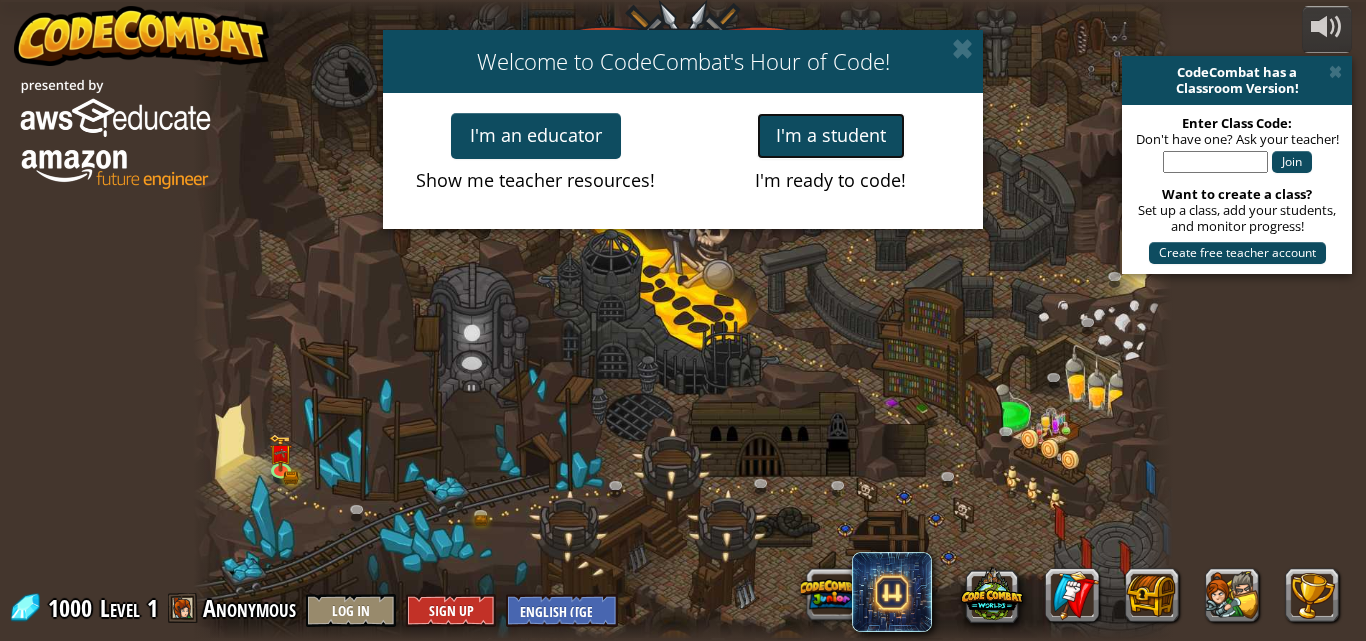 click on "I'm a student" at bounding box center (831, 136) 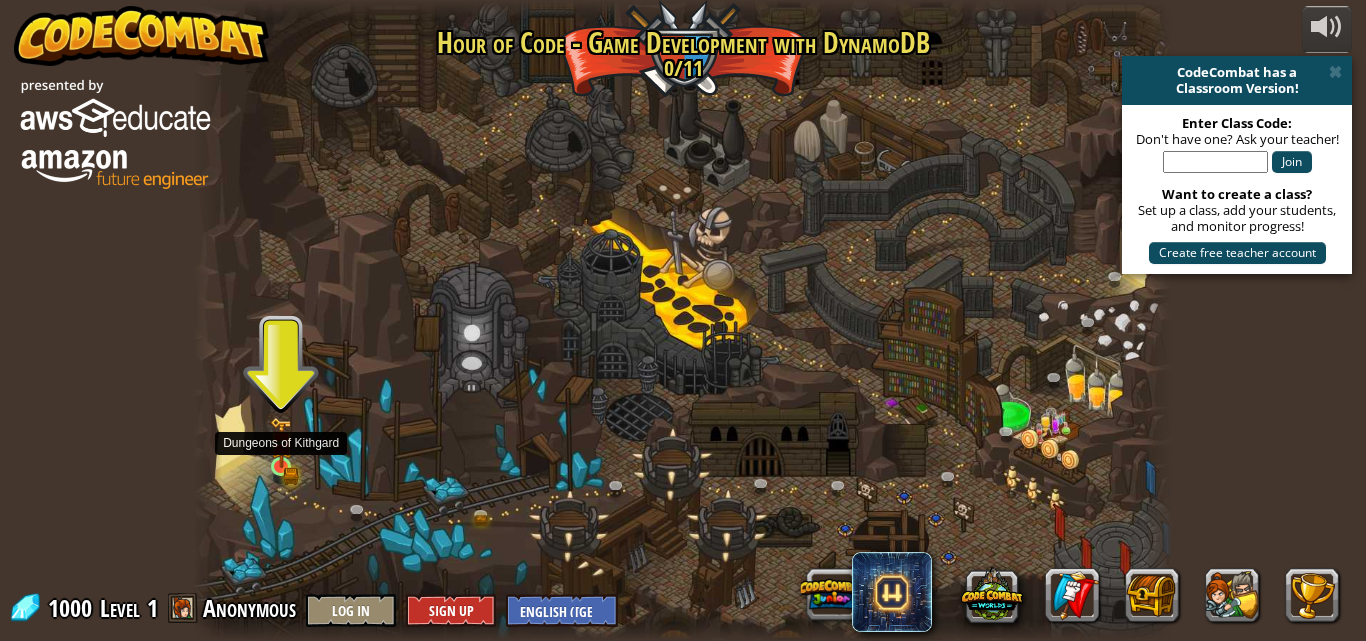 click at bounding box center [281, 442] 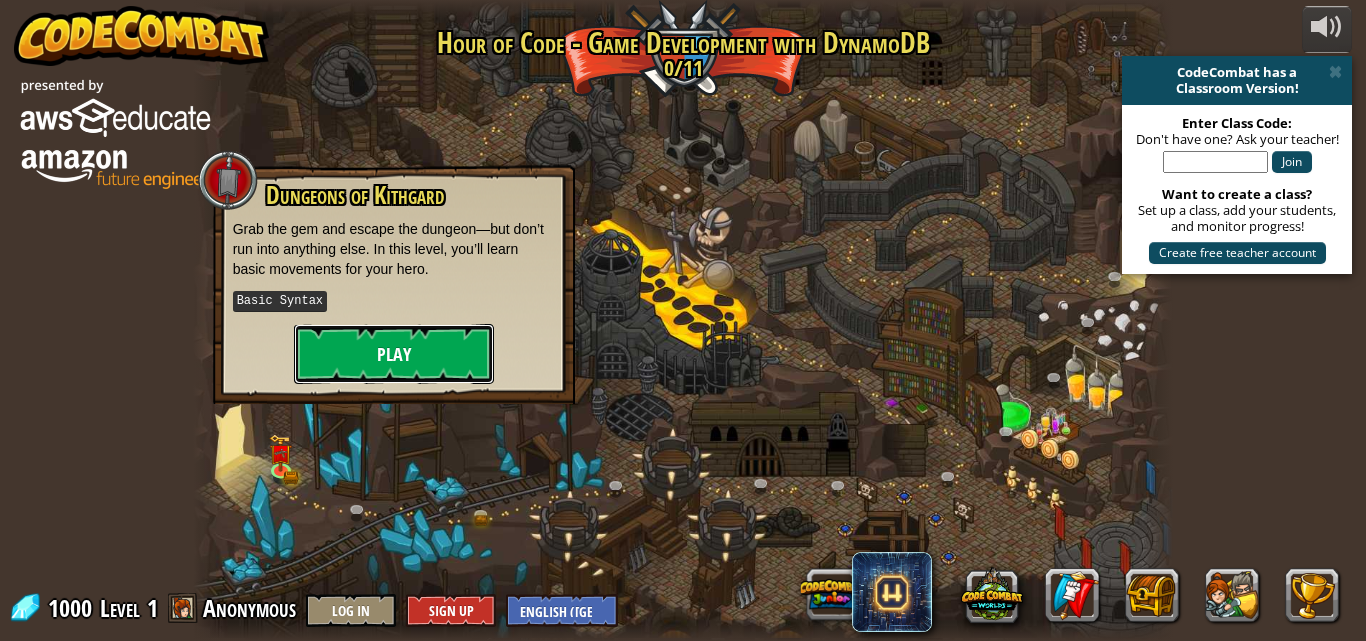 click on "Play" at bounding box center (394, 354) 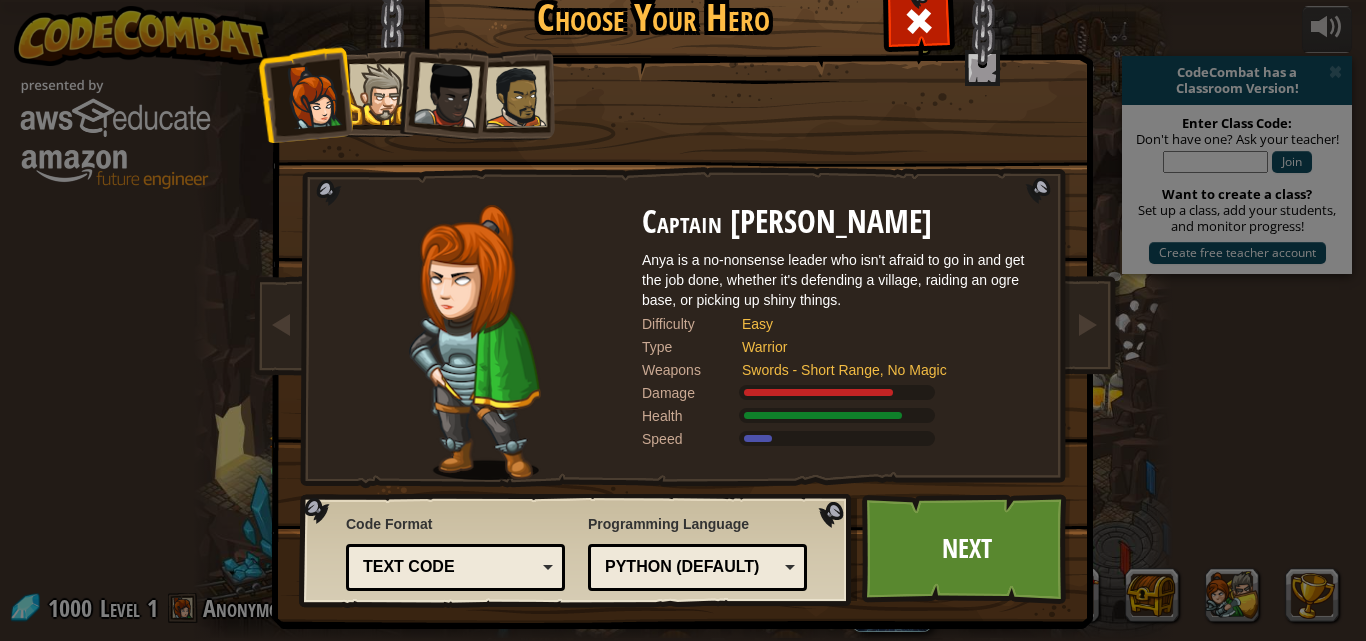 click at bounding box center [379, 94] 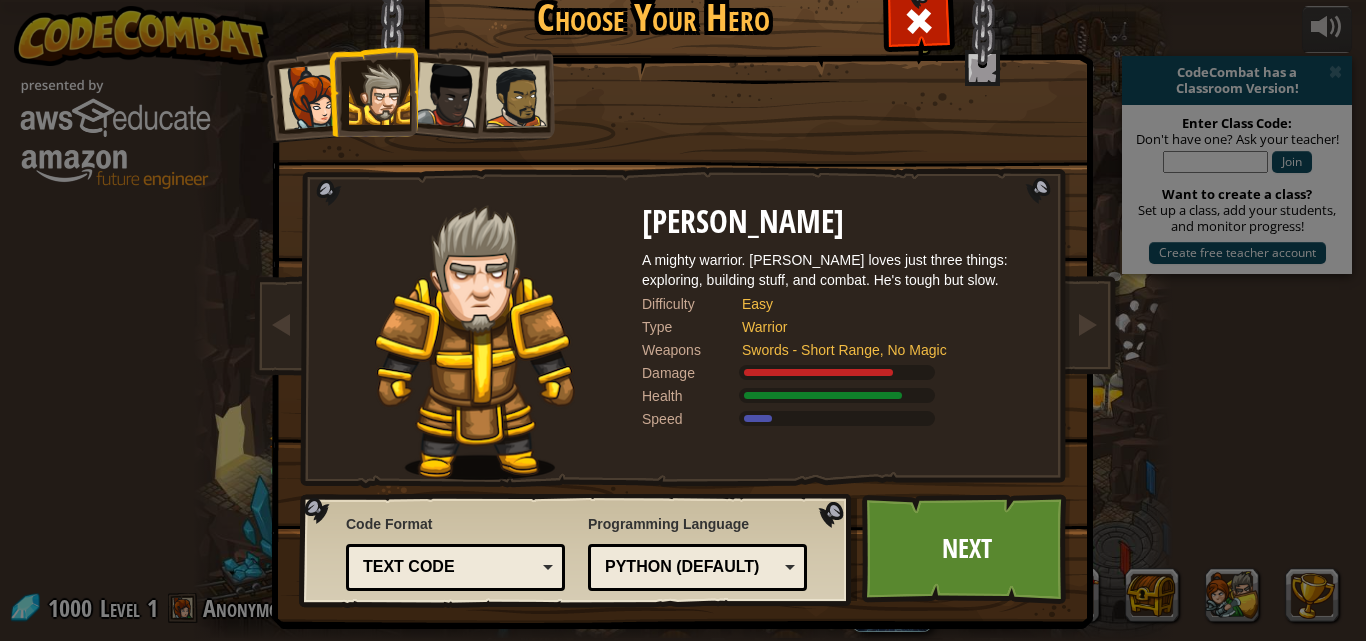click at bounding box center [447, 95] 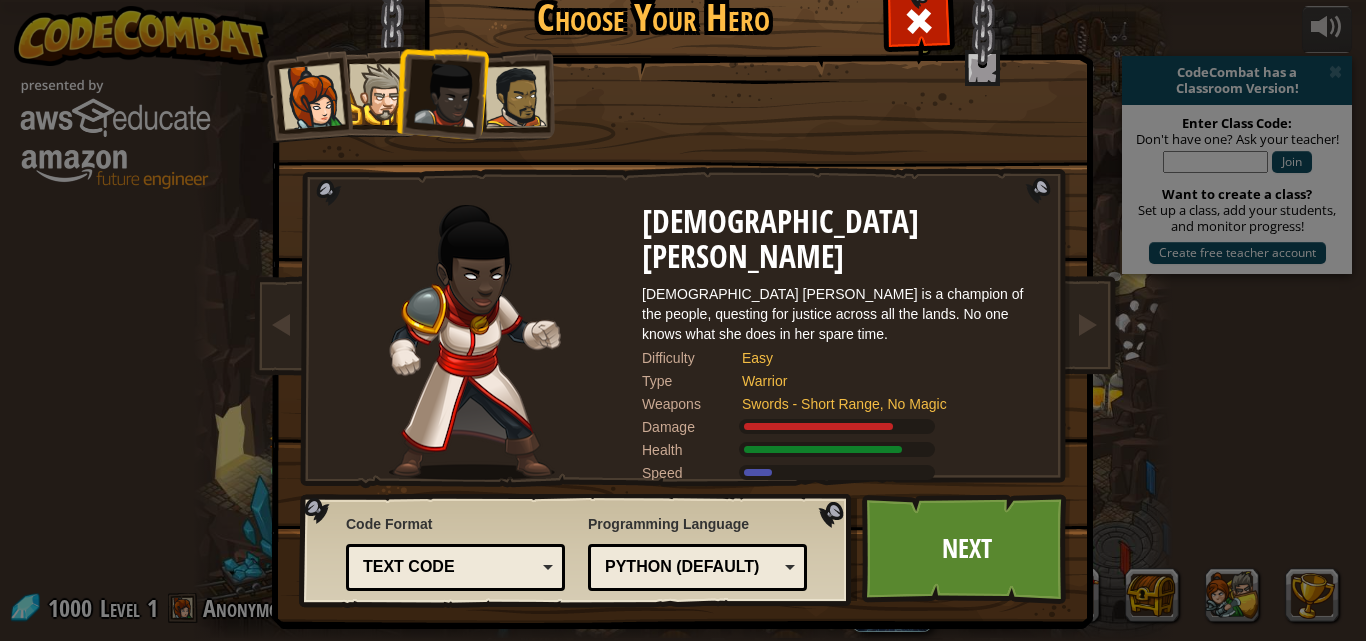 click at bounding box center [516, 97] 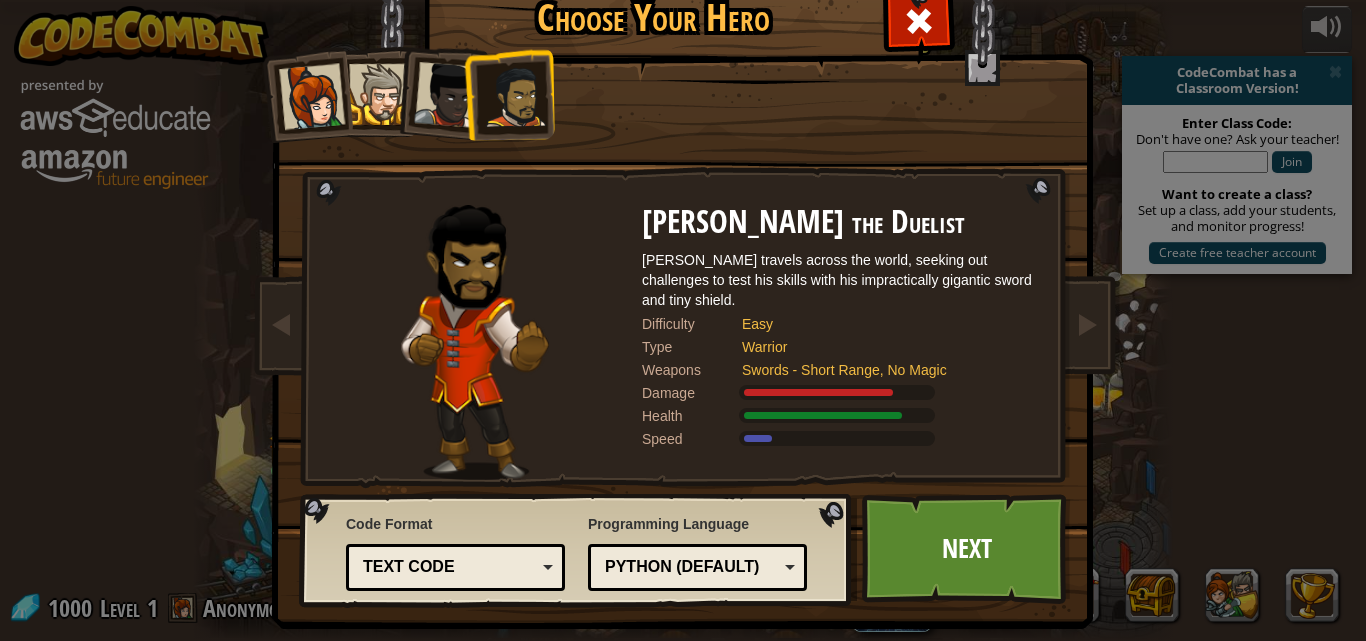 click at bounding box center [379, 94] 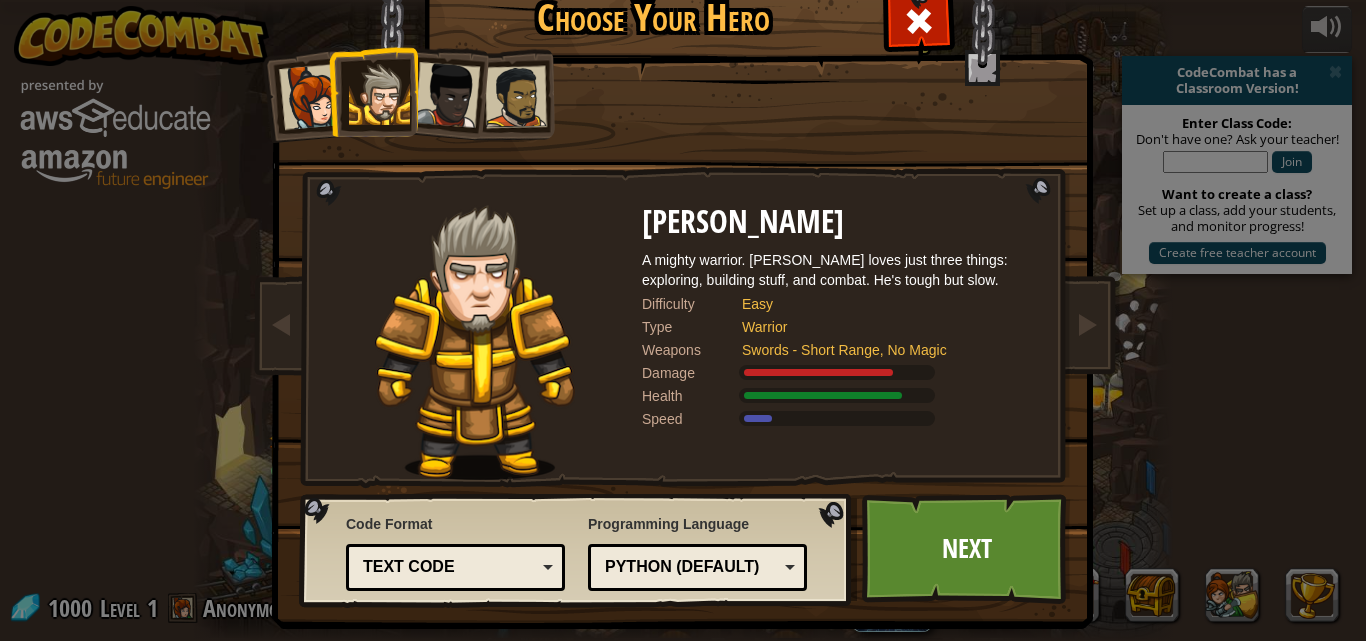 click on "Python (Default)" at bounding box center [691, 567] 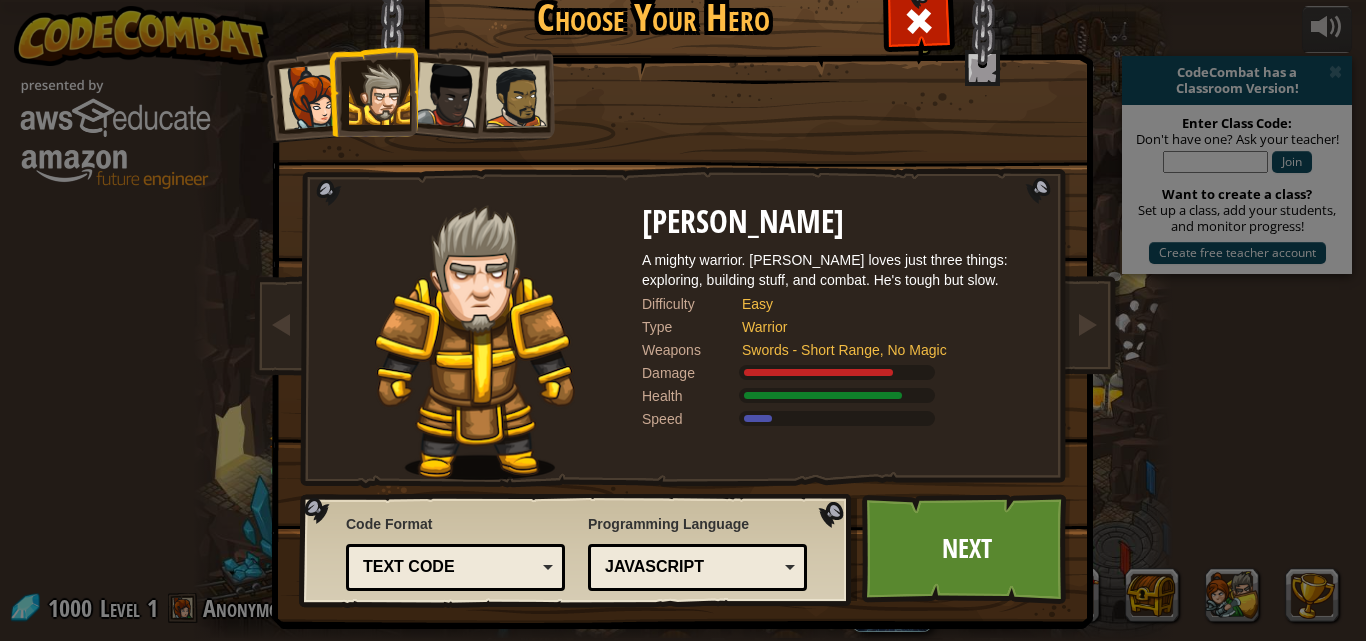 click on "JavaScript" at bounding box center (691, 567) 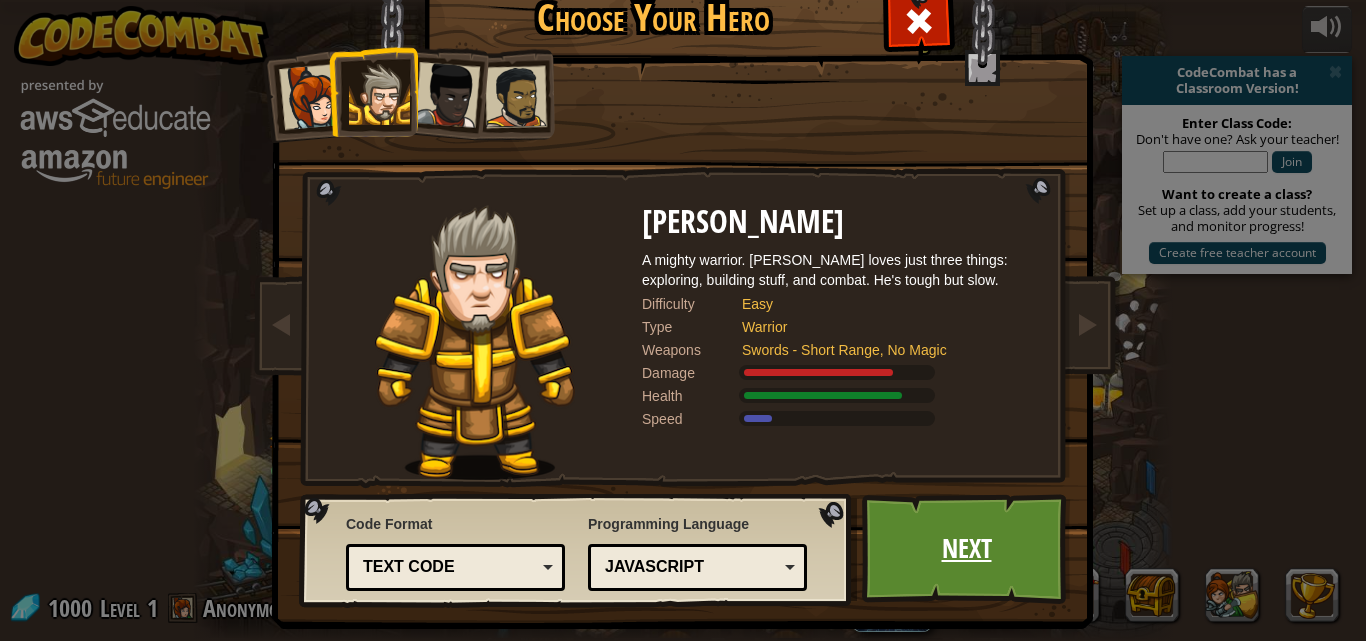 click on "Next" at bounding box center (966, 549) 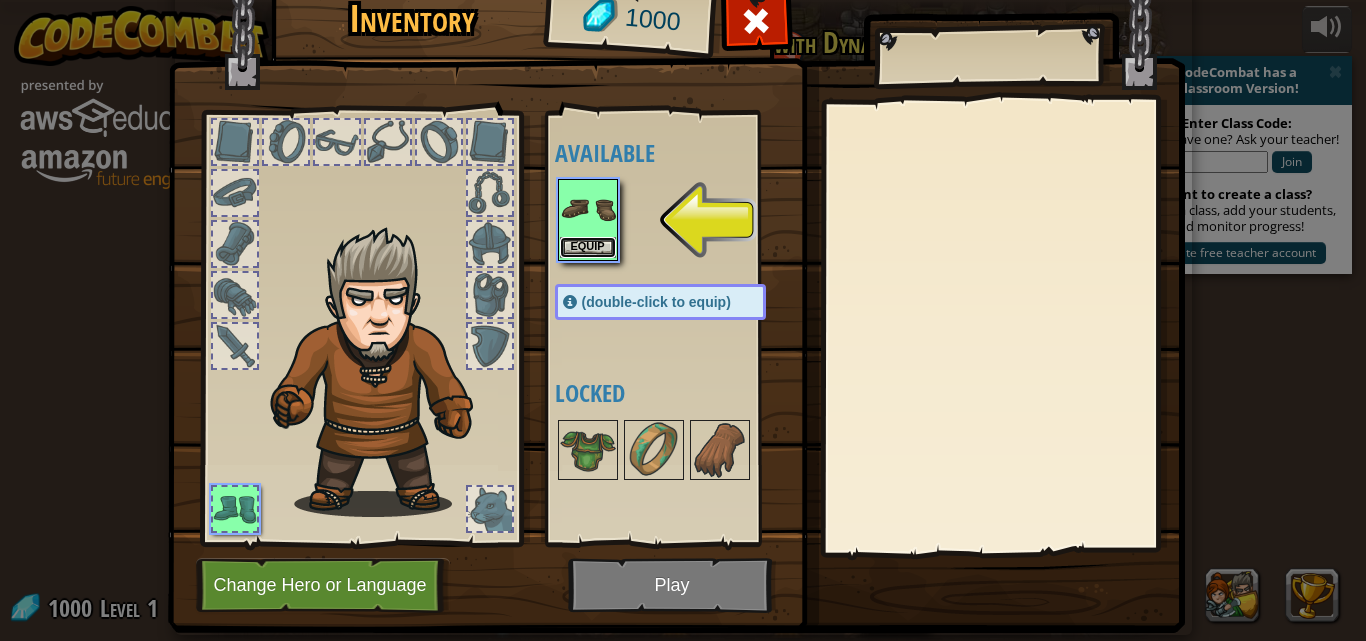 click on "Equip" at bounding box center (588, 247) 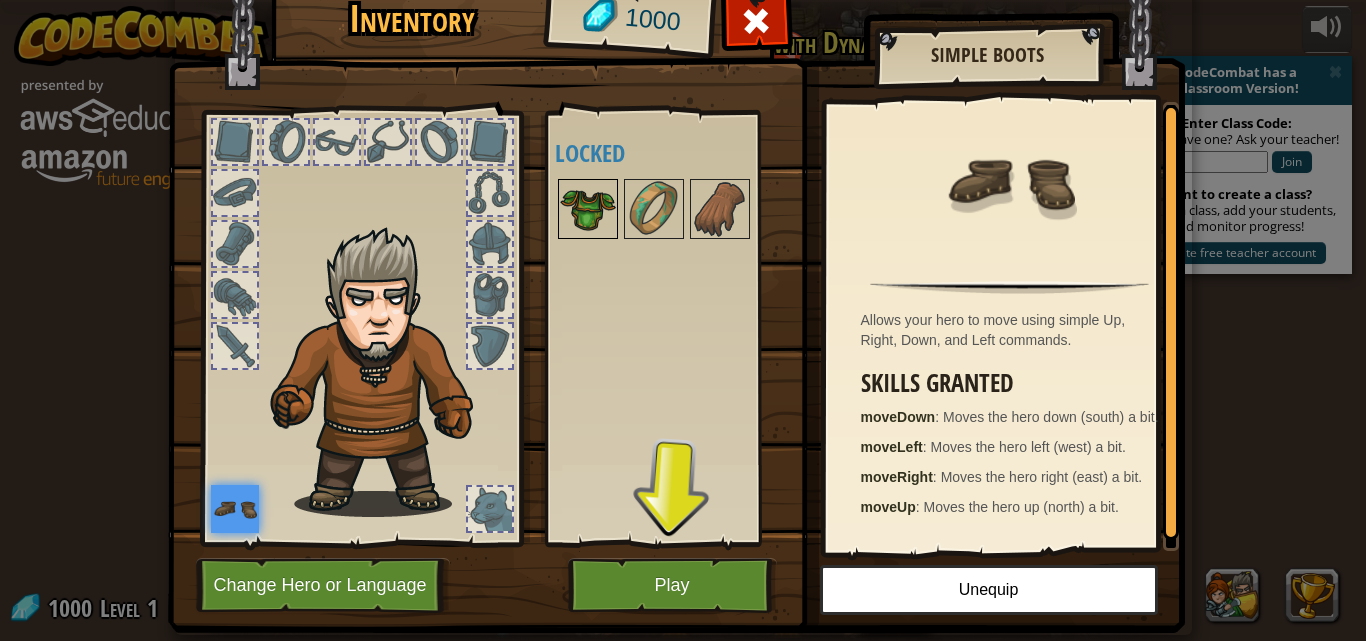 click at bounding box center (588, 209) 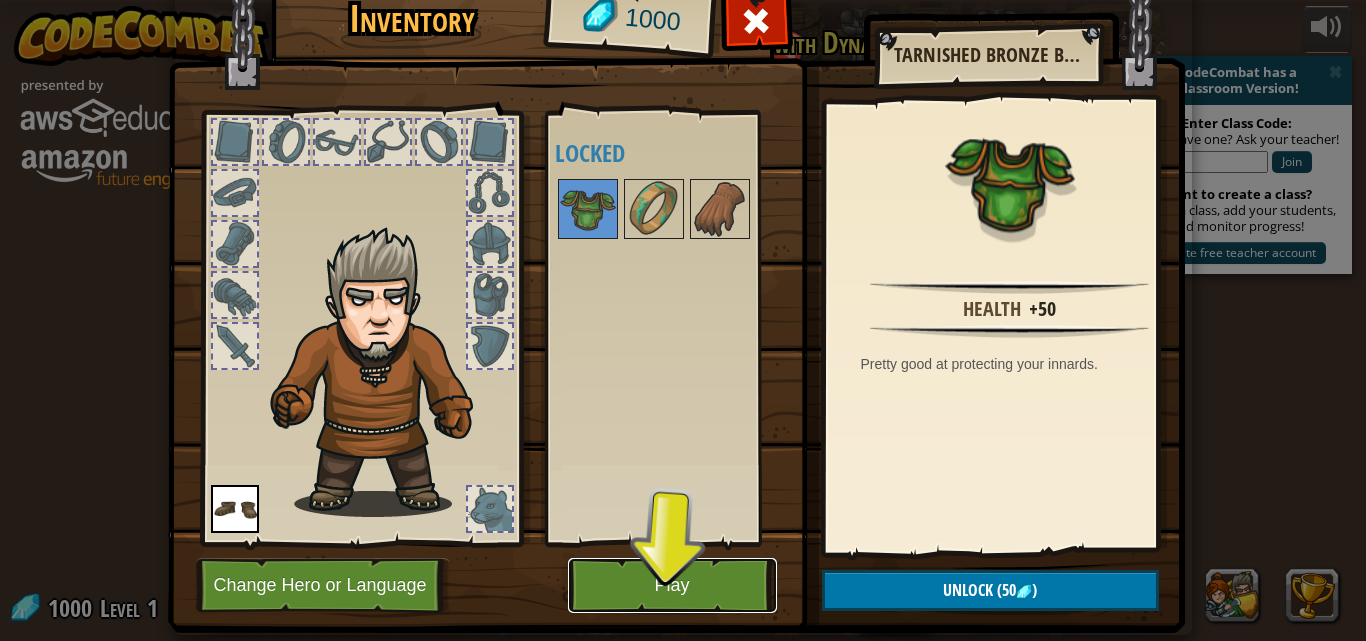 click on "Play" at bounding box center (672, 585) 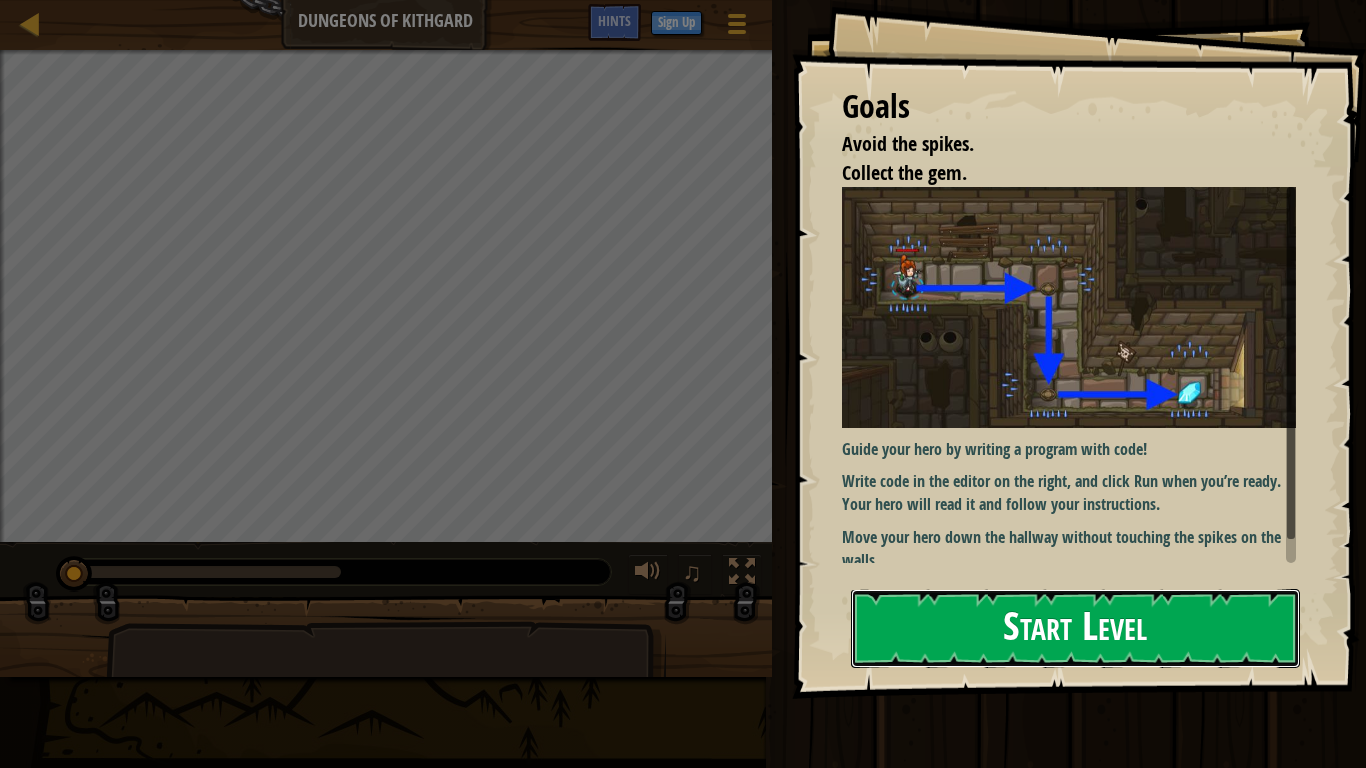 click on "Start Level" at bounding box center [1075, 628] 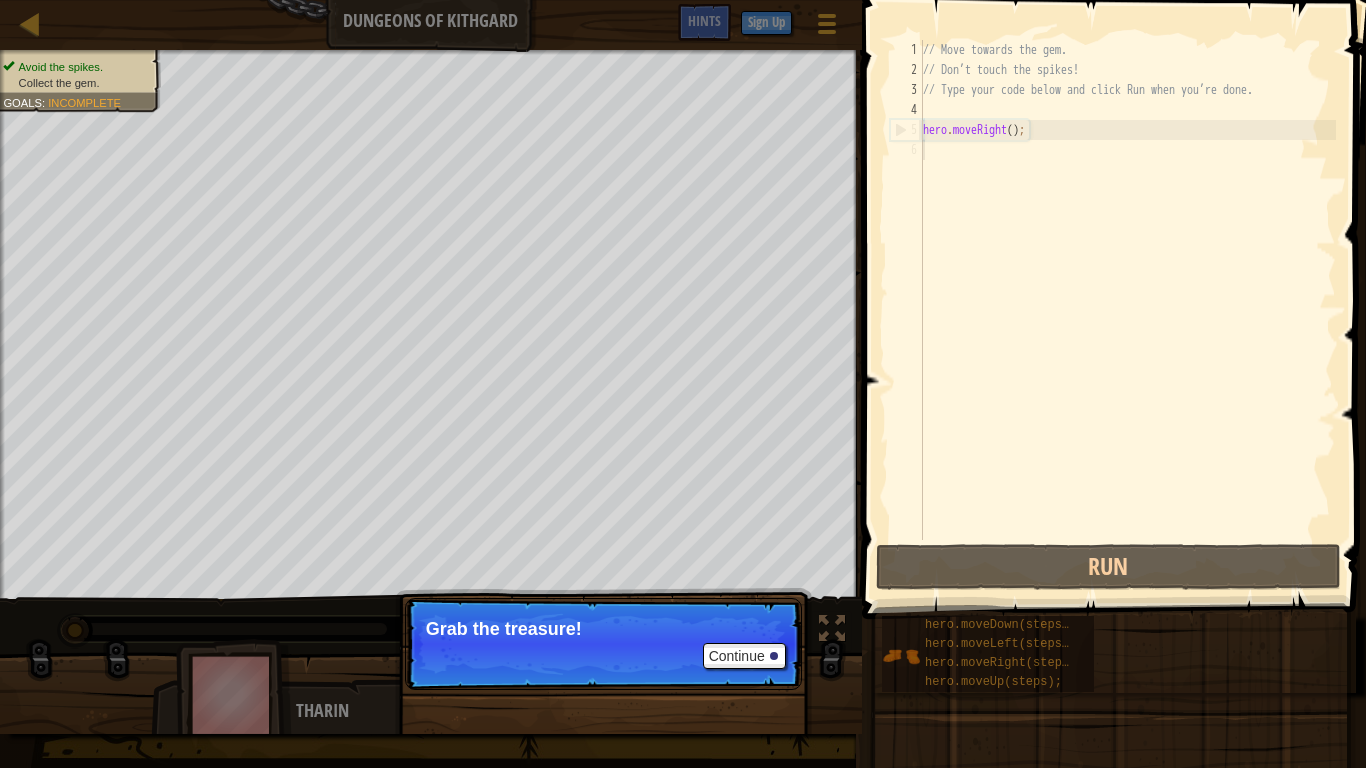 click on "Continue  Grab the treasure!" at bounding box center [603, 644] 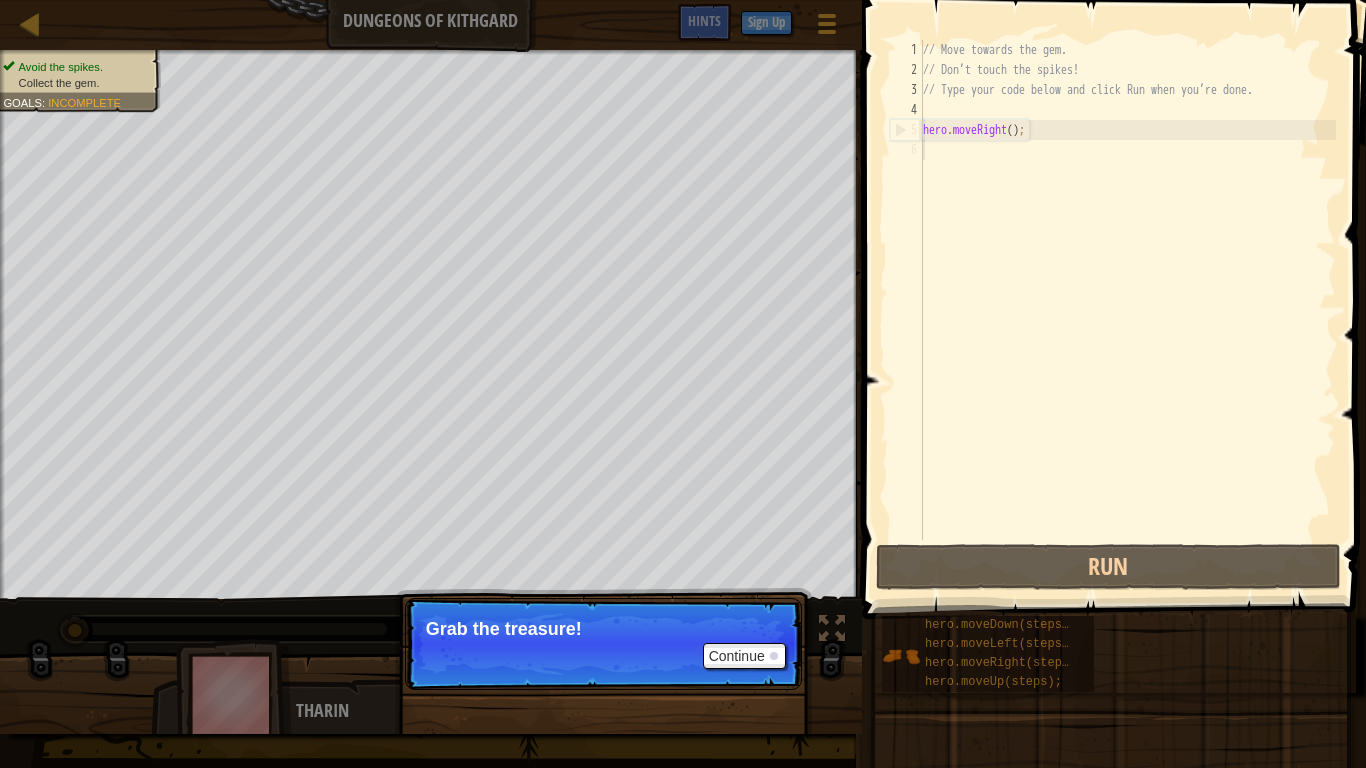 click on "Continue  Grab the treasure!" at bounding box center (603, 644) 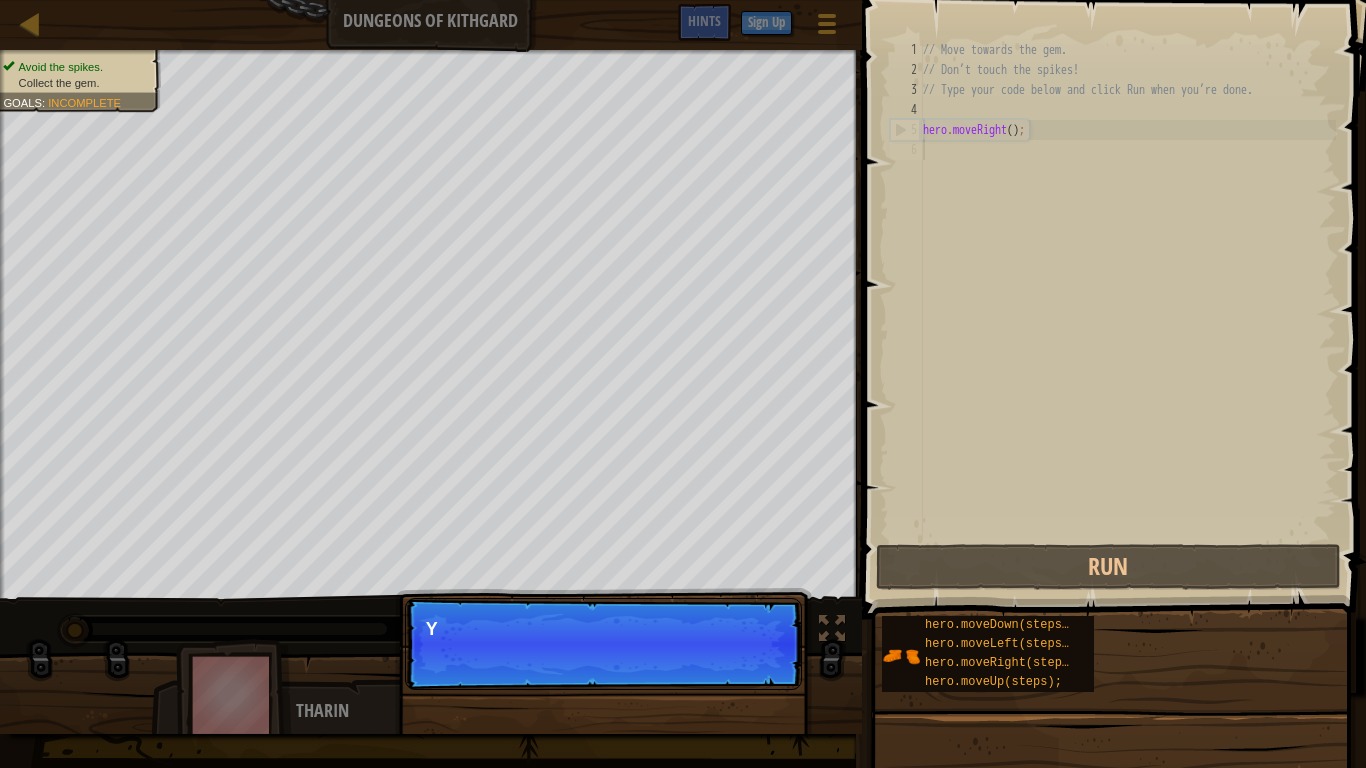 scroll, scrollTop: 9, scrollLeft: 0, axis: vertical 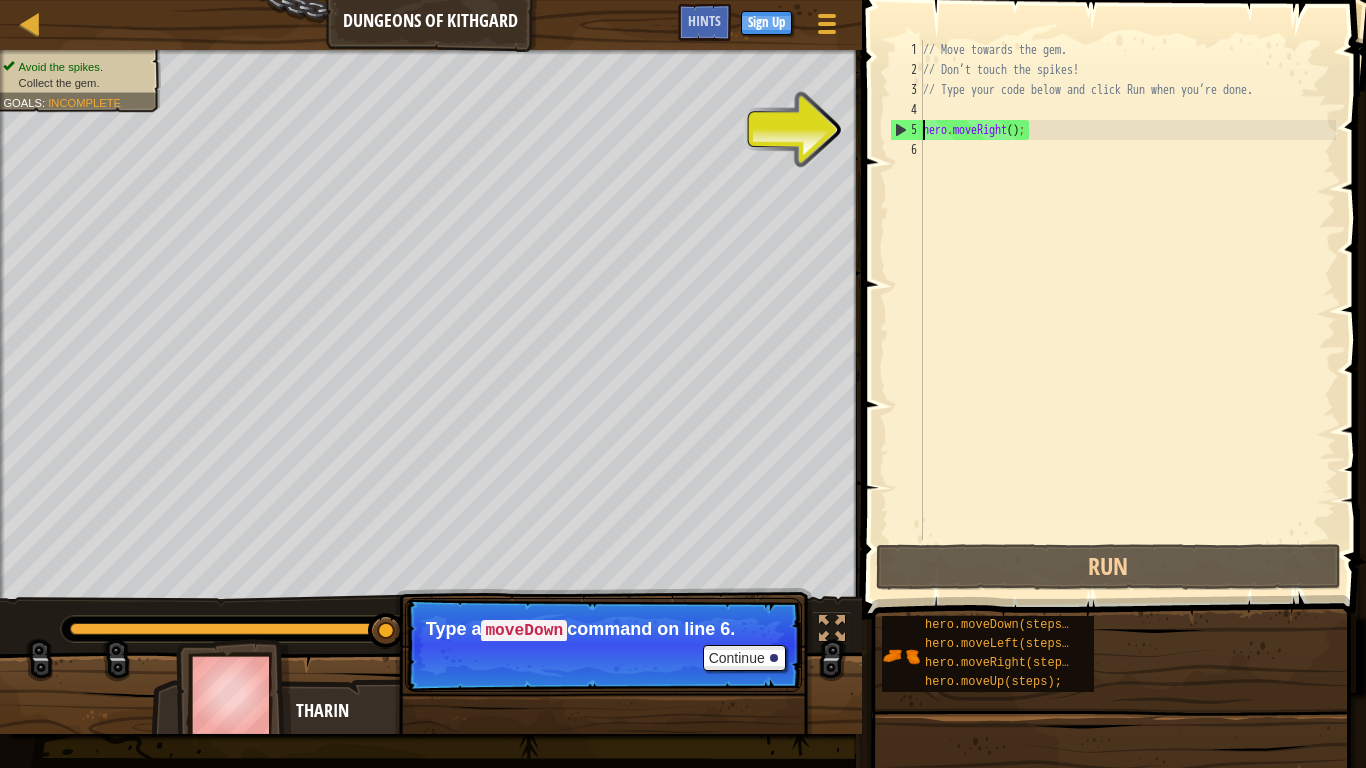 click on "// Move towards the gem. // Don’t touch the spikes! // Type your code below and click Run when you’re done. hero . moveRight ( ) ;" at bounding box center (1127, 310) 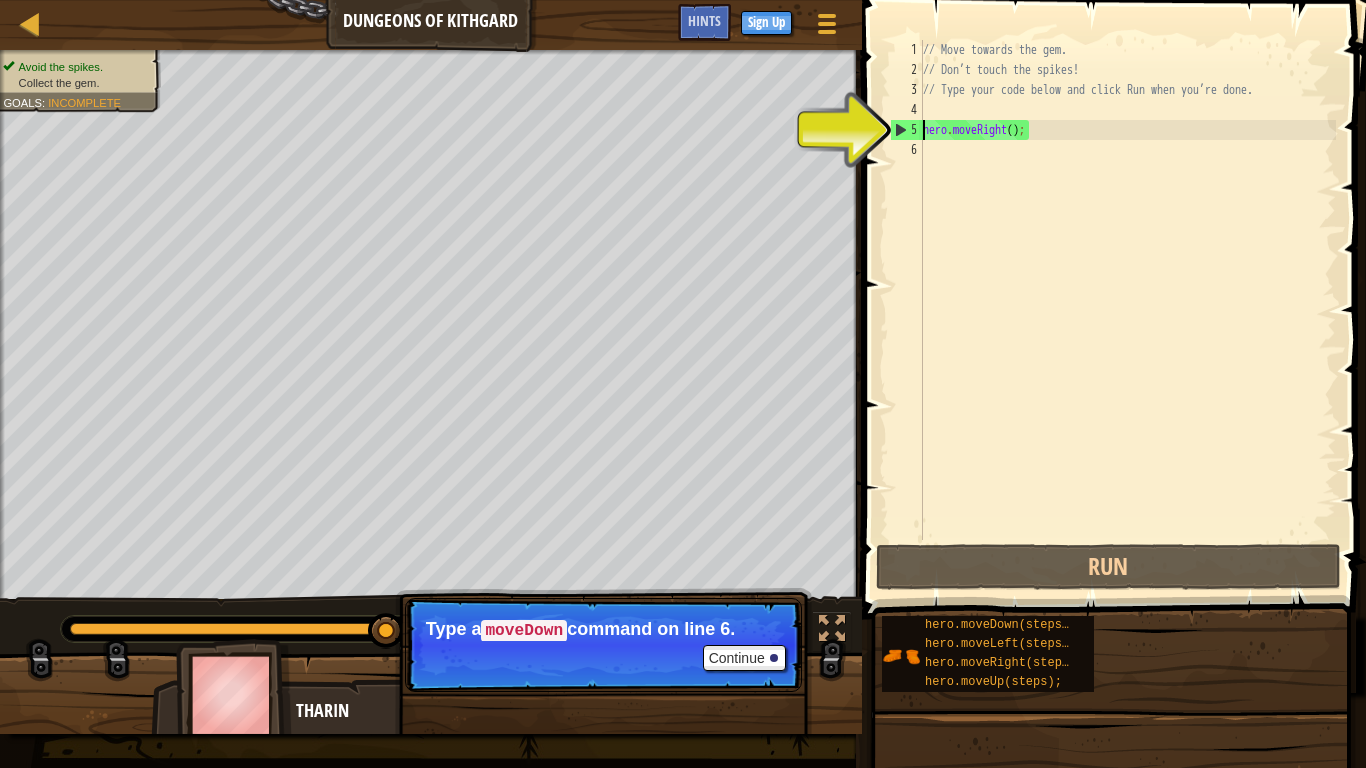 click on "// Move towards the gem. // Don’t touch the spikes! // Type your code below and click Run when you’re done. hero . moveRight ( ) ;" at bounding box center [1127, 310] 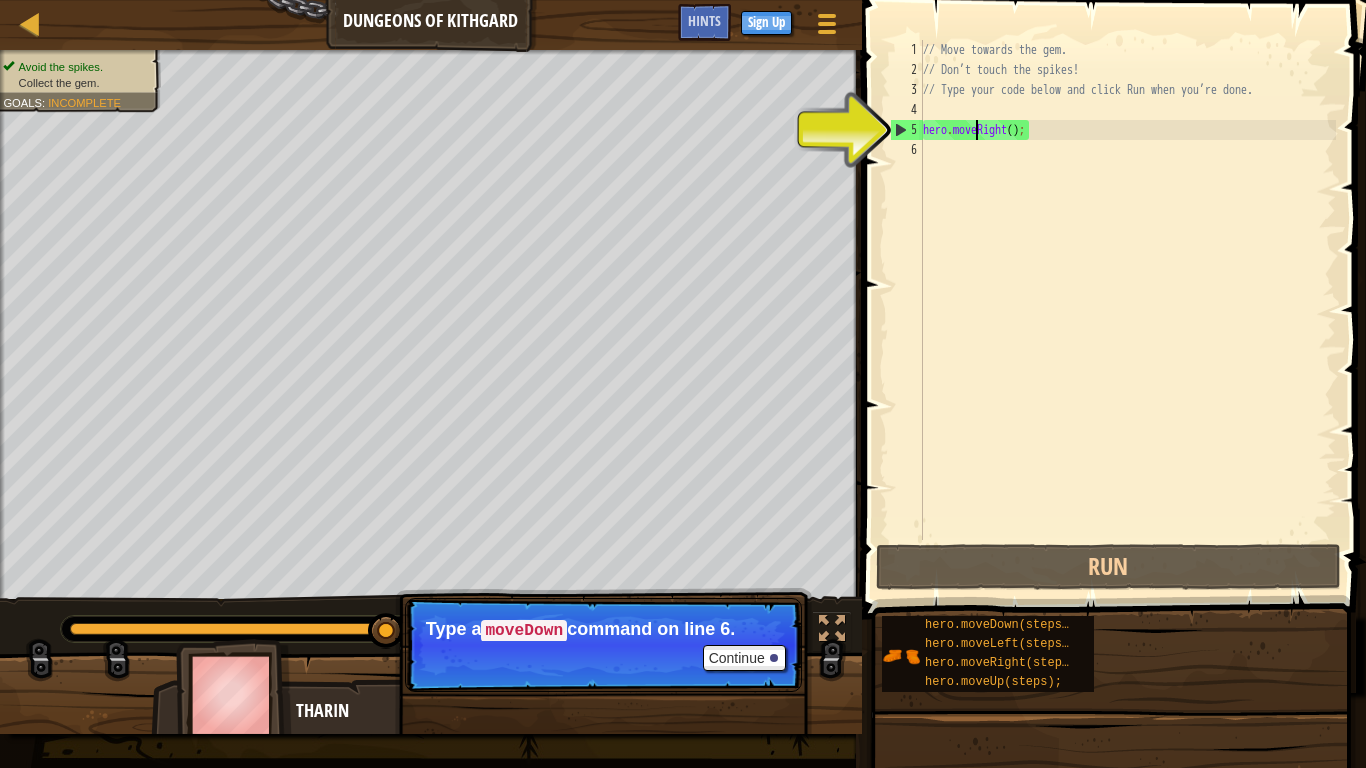 click on "// Move towards the gem. // Don’t touch the spikes! // Type your code below and click Run when you’re done. hero . moveRight ( ) ;" at bounding box center (1127, 310) 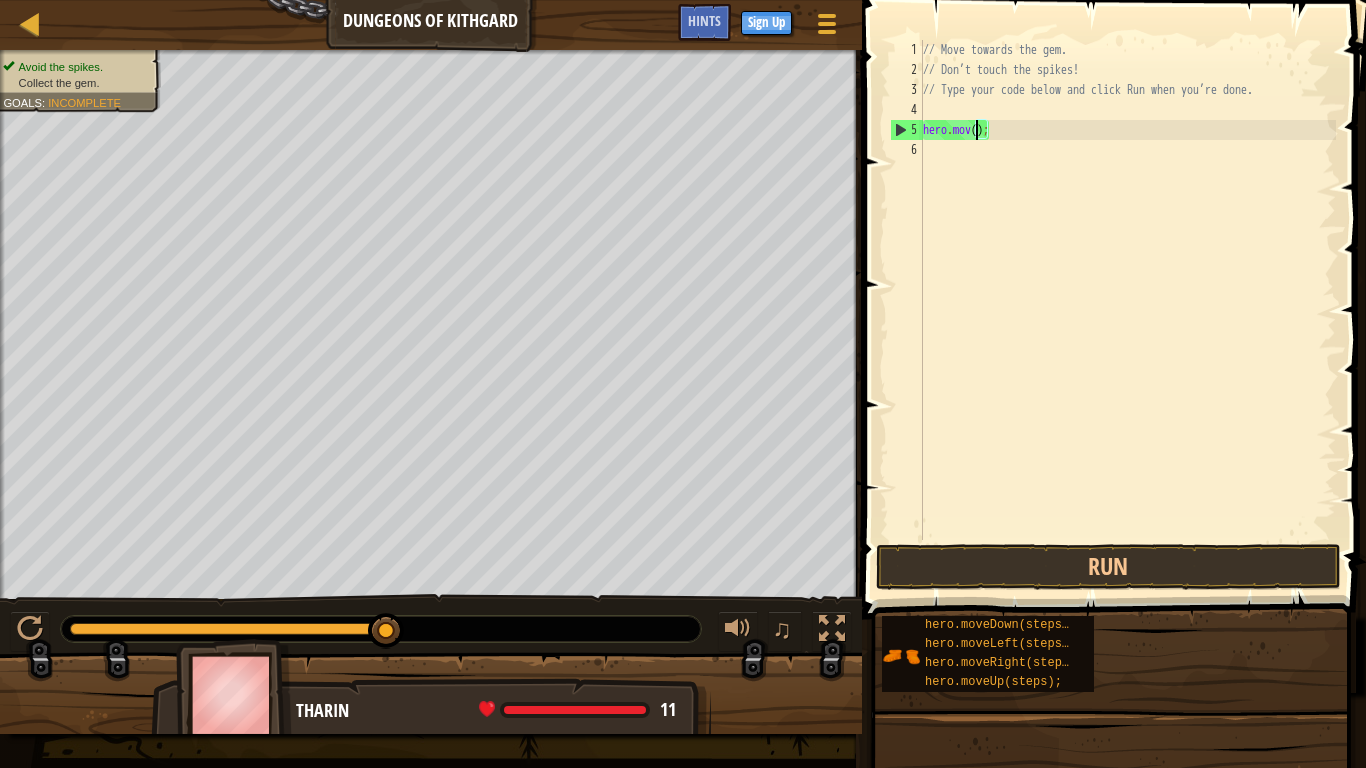 type on "hero.mov);" 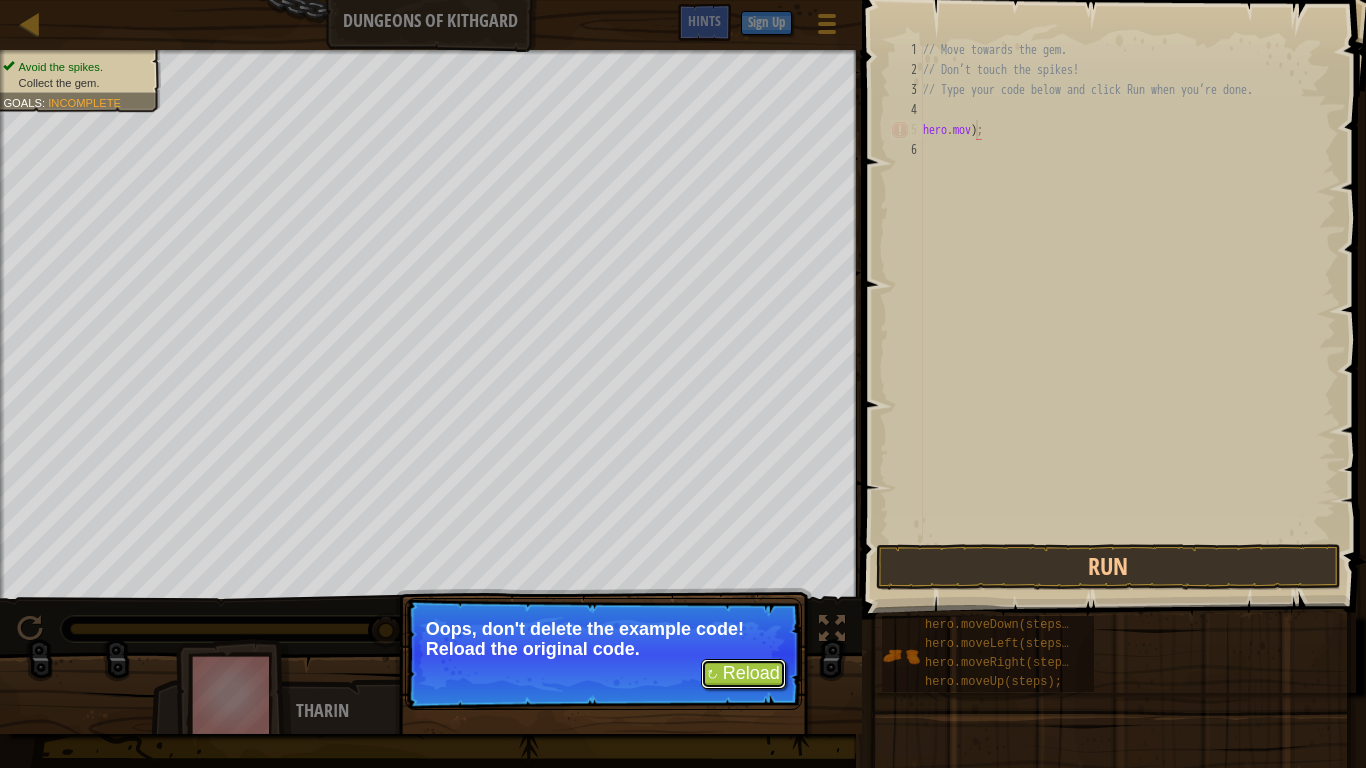 click on "↻ Reload" at bounding box center [743, 674] 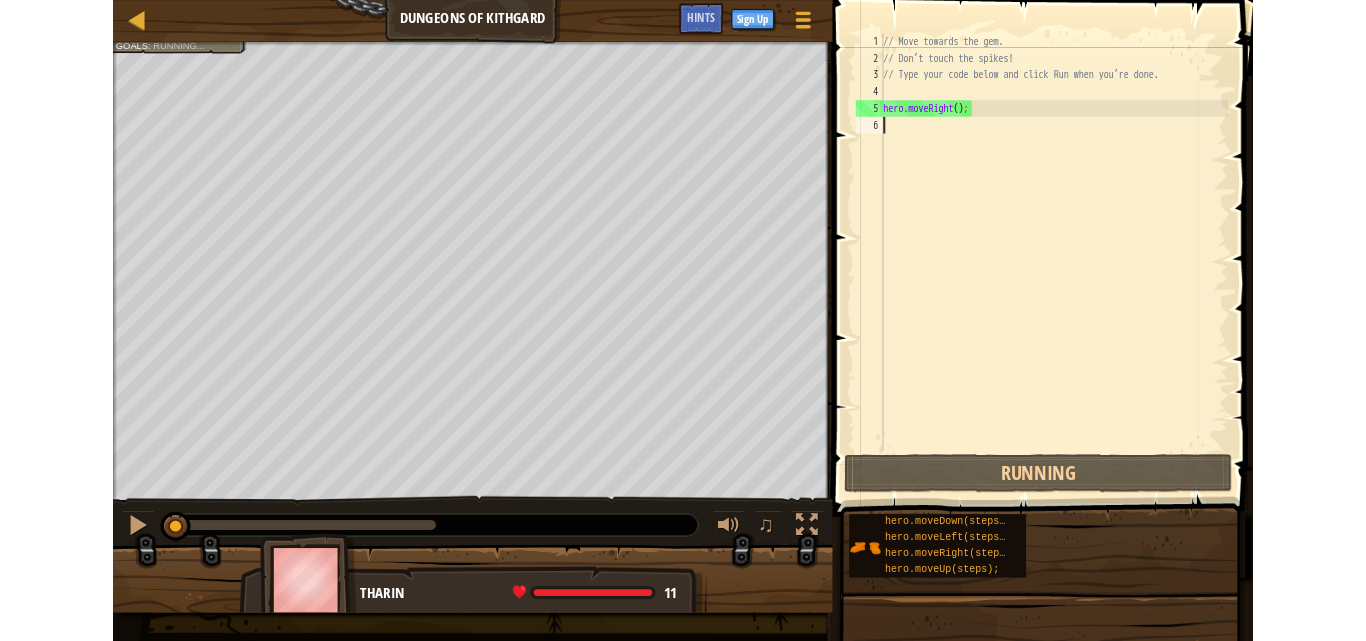 scroll, scrollTop: 9, scrollLeft: 0, axis: vertical 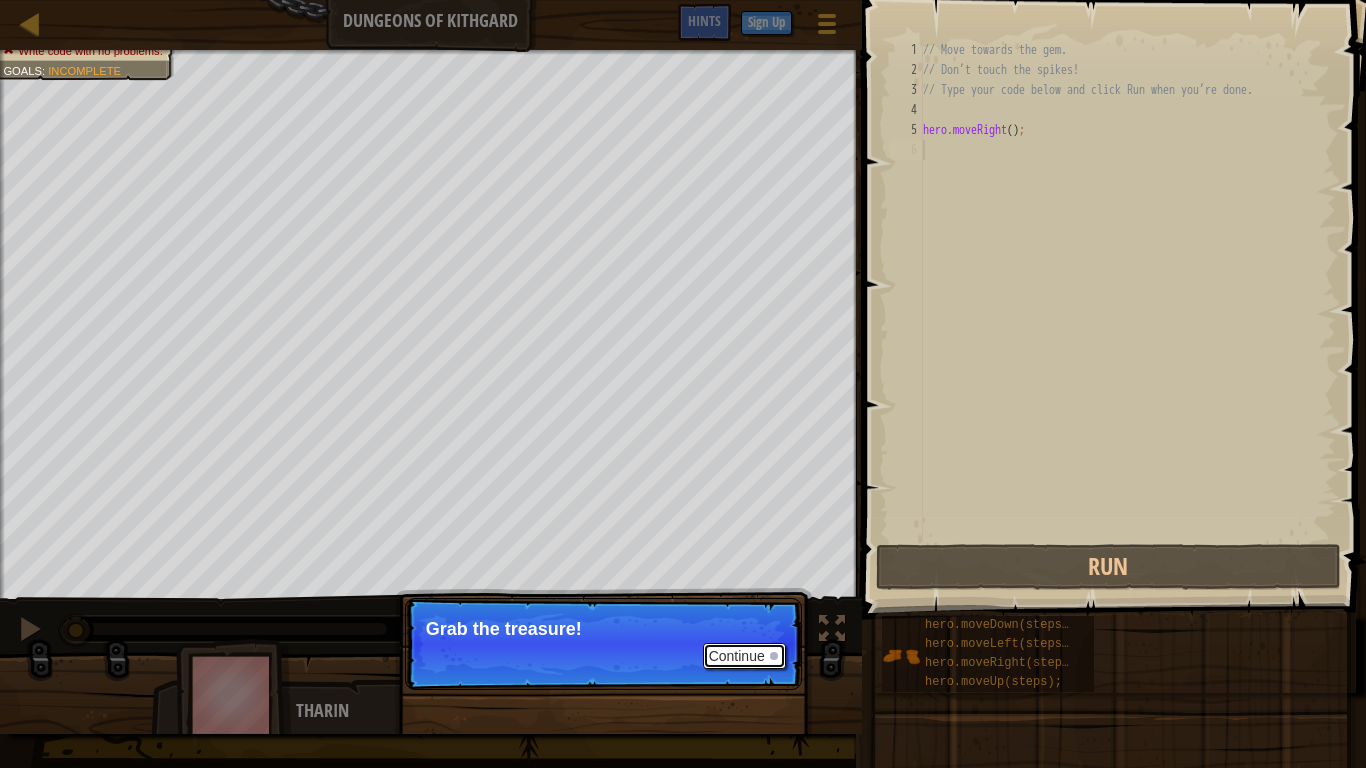 drag, startPoint x: 748, startPoint y: 644, endPoint x: 829, endPoint y: 641, distance: 81.055534 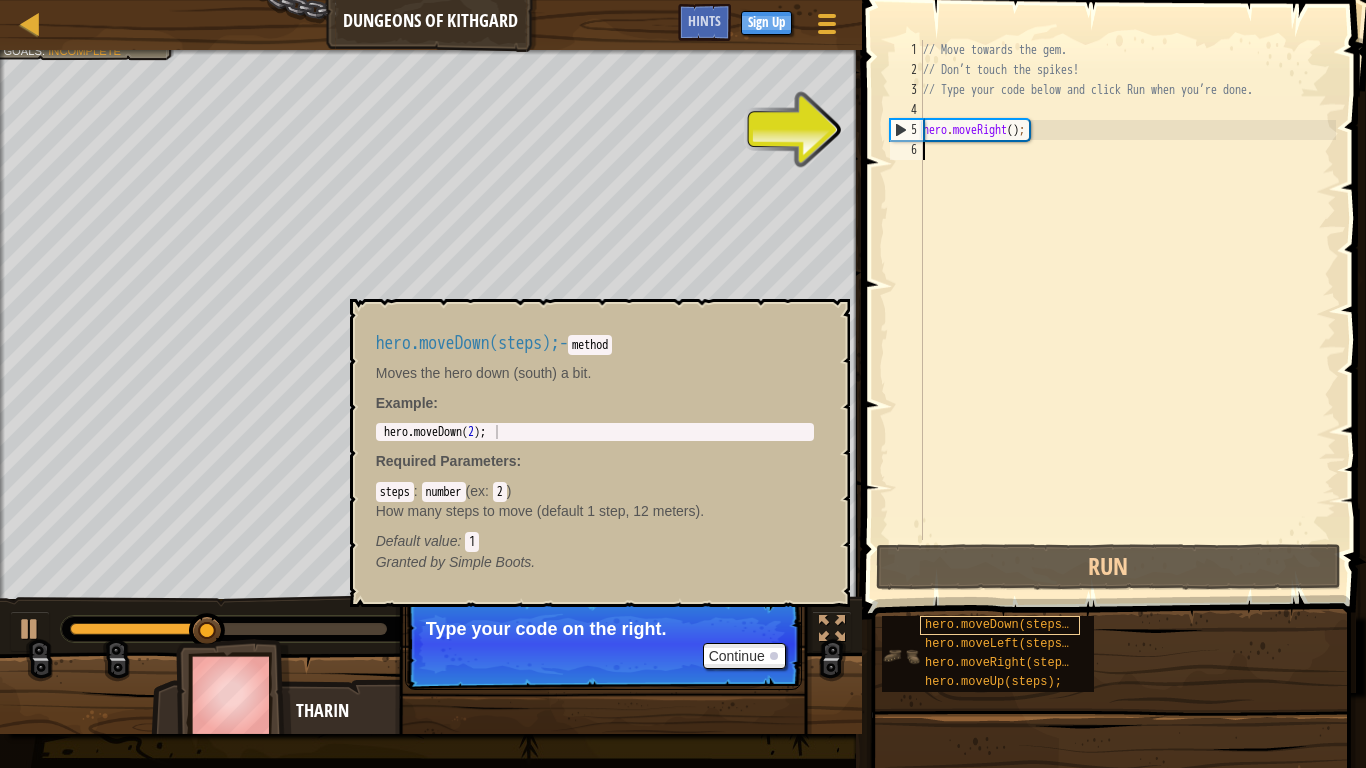 click on "hero.moveDown(steps);" at bounding box center [1000, 625] 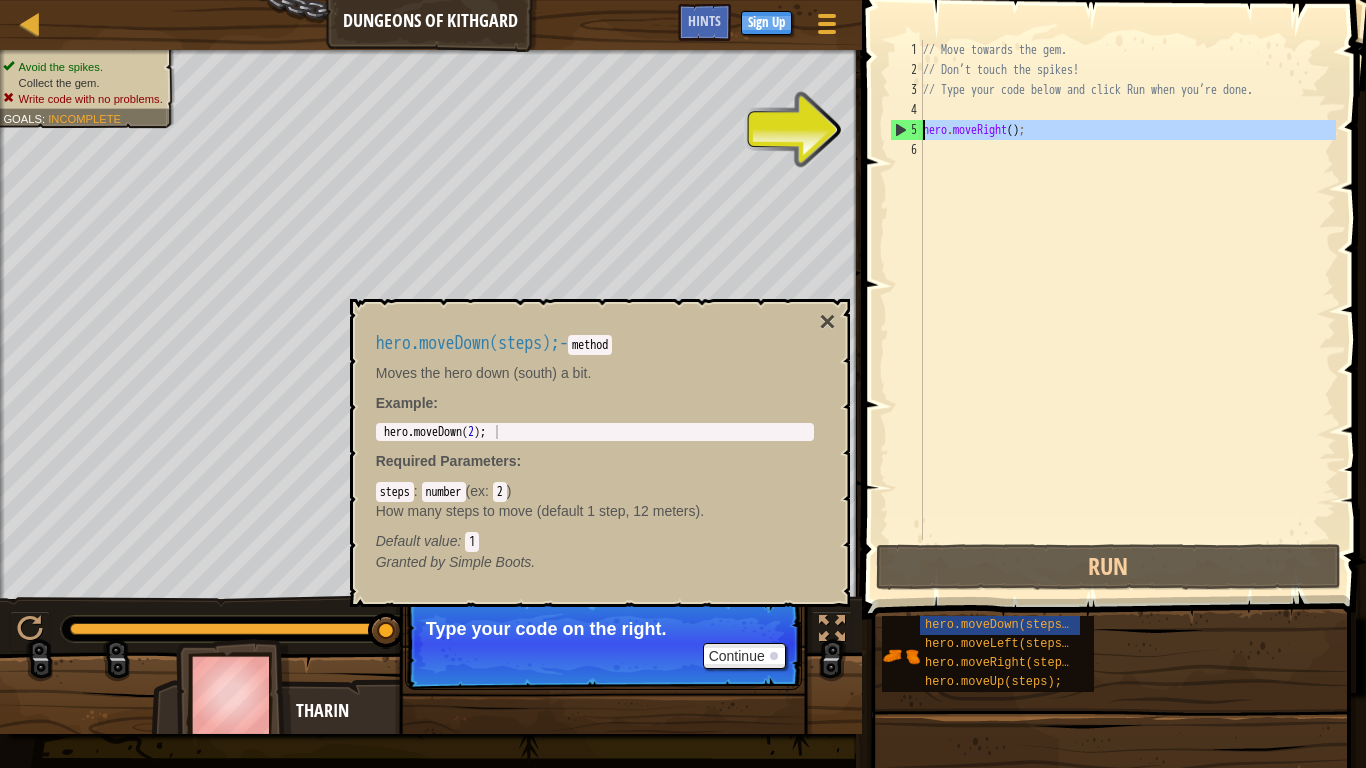 click on "1 2 3 4 5 6" at bounding box center (906, 500040) 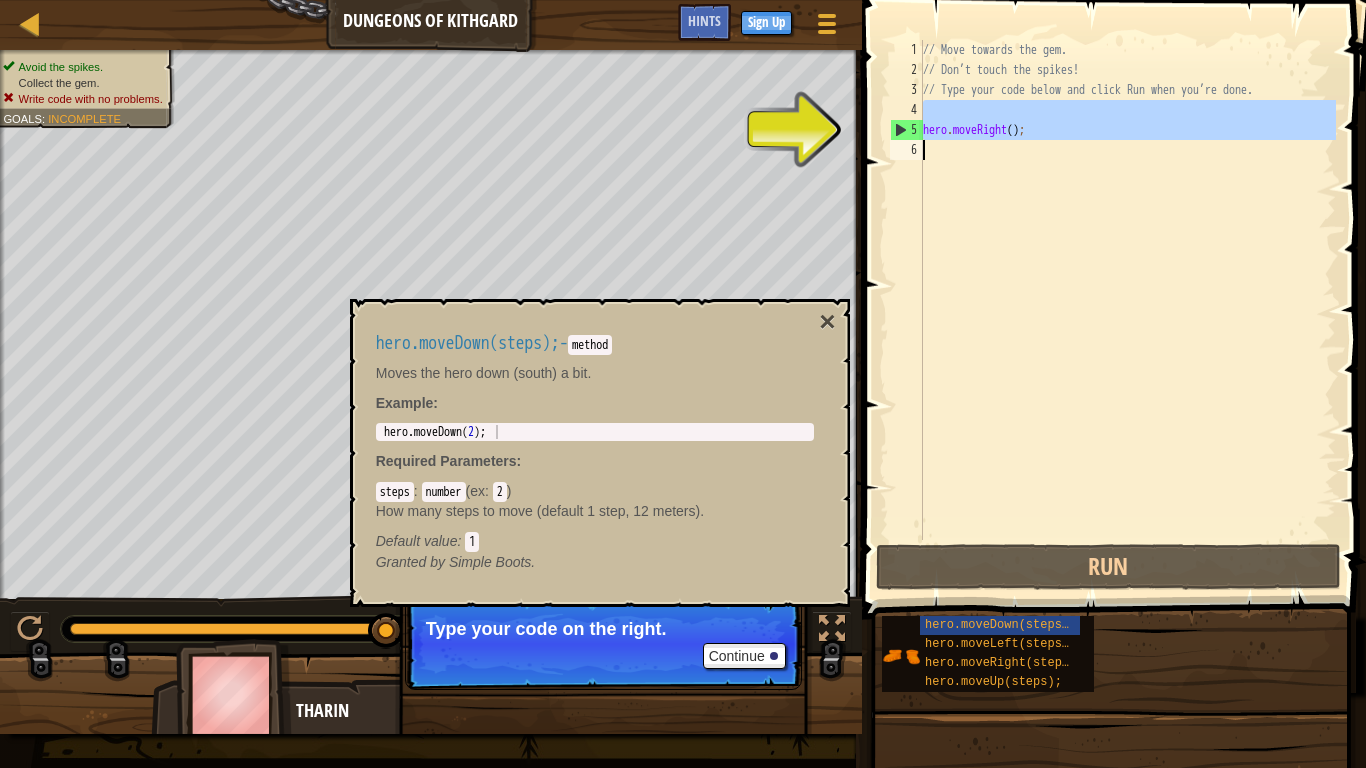 drag, startPoint x: 908, startPoint y: 109, endPoint x: 916, endPoint y: 142, distance: 33.955853 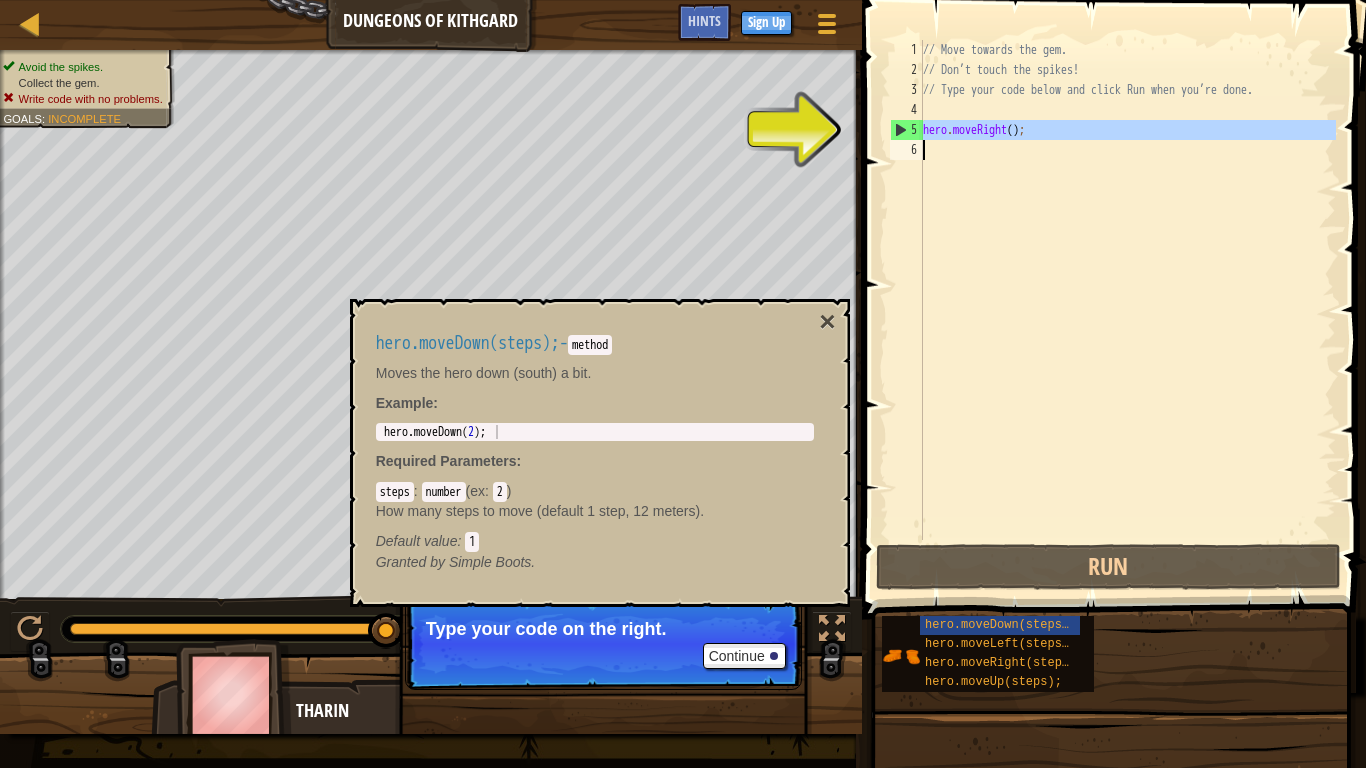 drag, startPoint x: 916, startPoint y: 124, endPoint x: 917, endPoint y: 143, distance: 19.026299 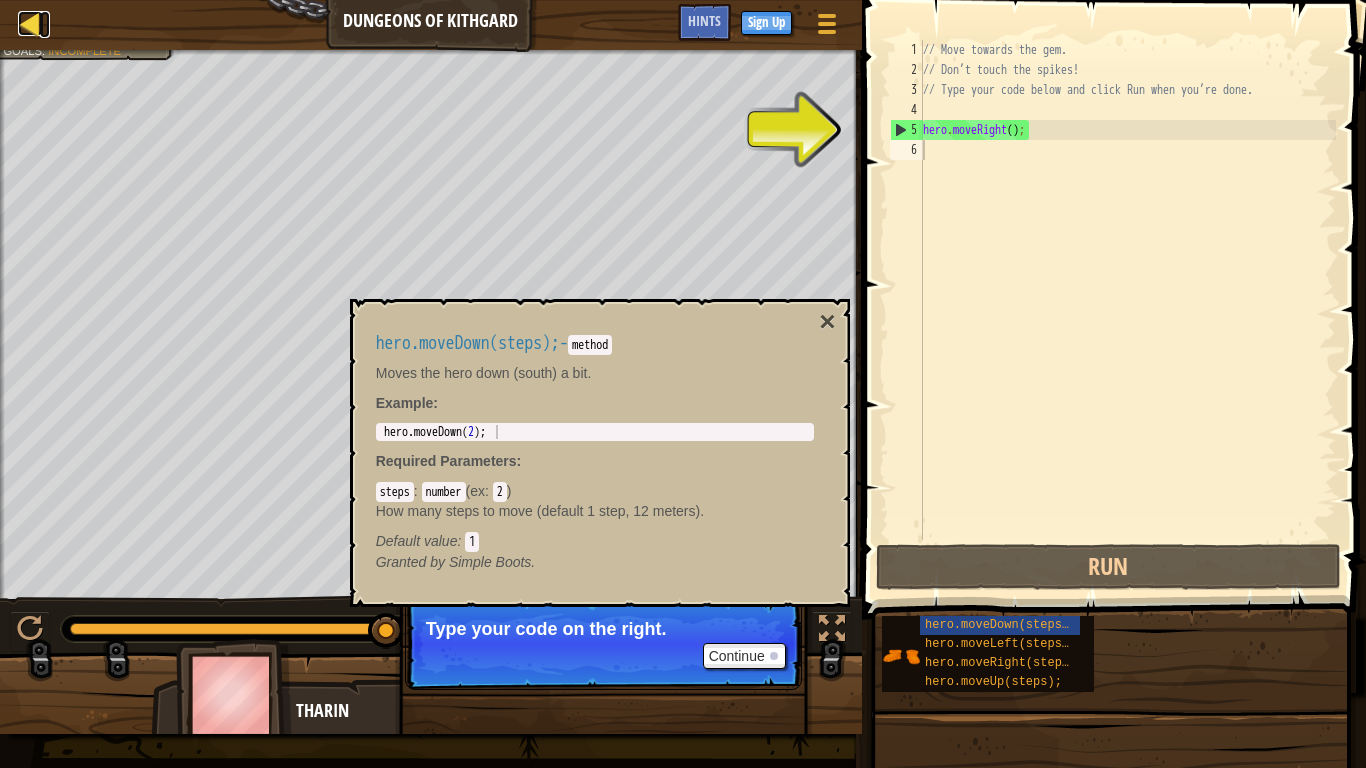 click at bounding box center (30, 23) 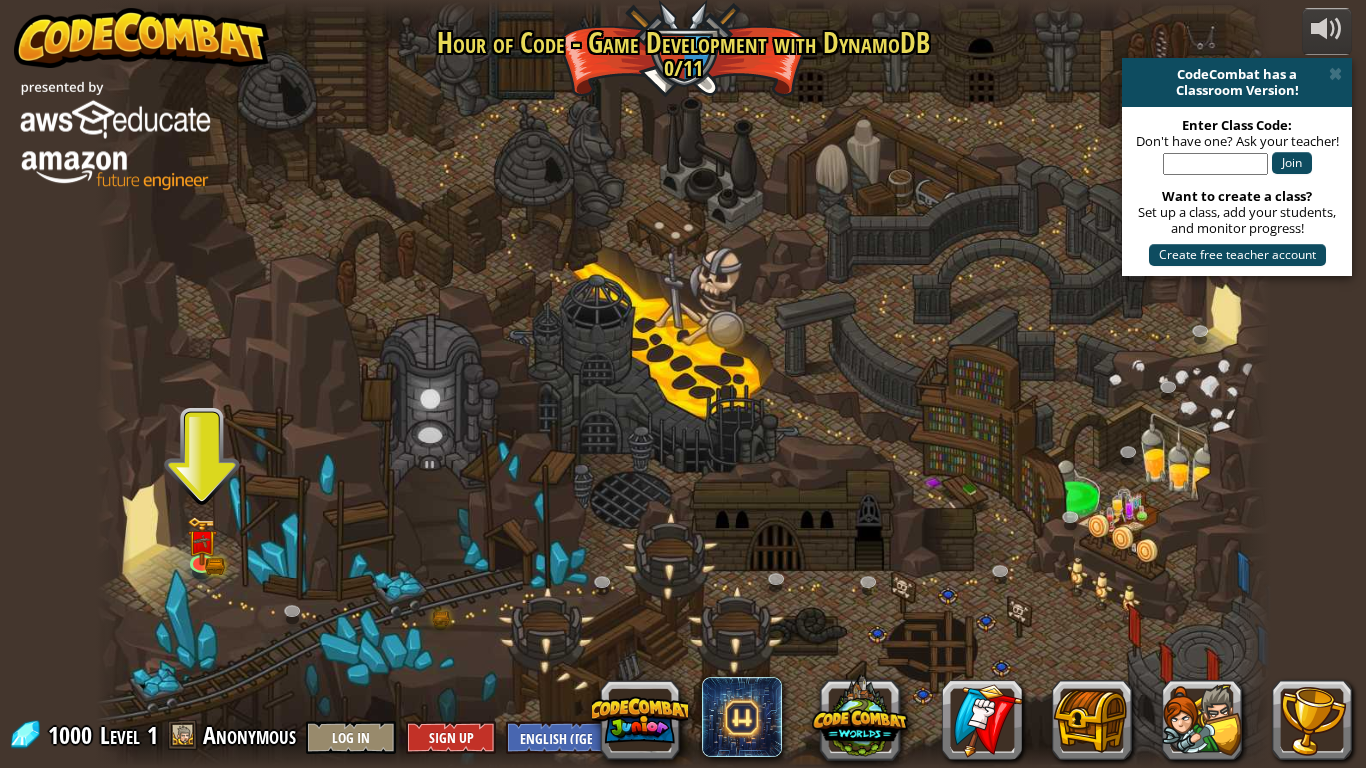 click on "CodeCombat has a Classroom Version!" at bounding box center (1237, 82) 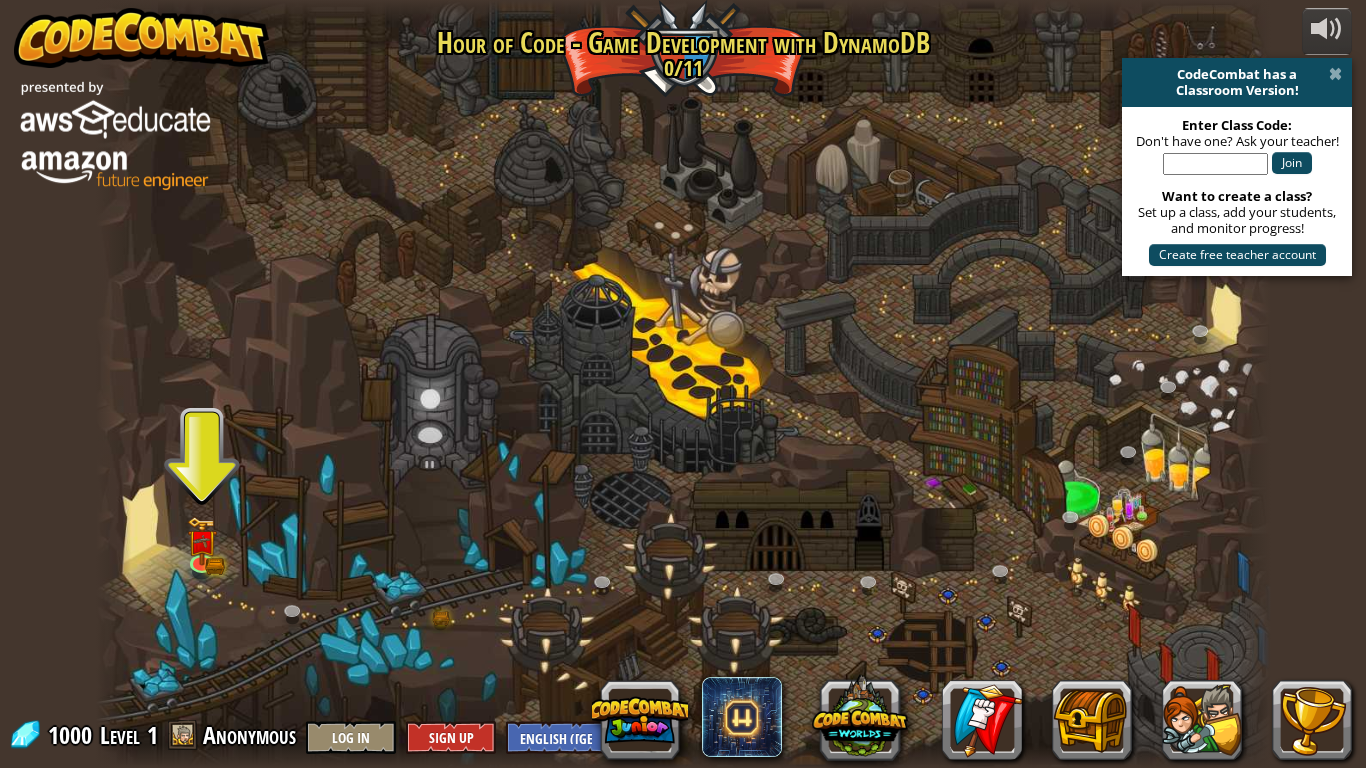 click at bounding box center (1335, 74) 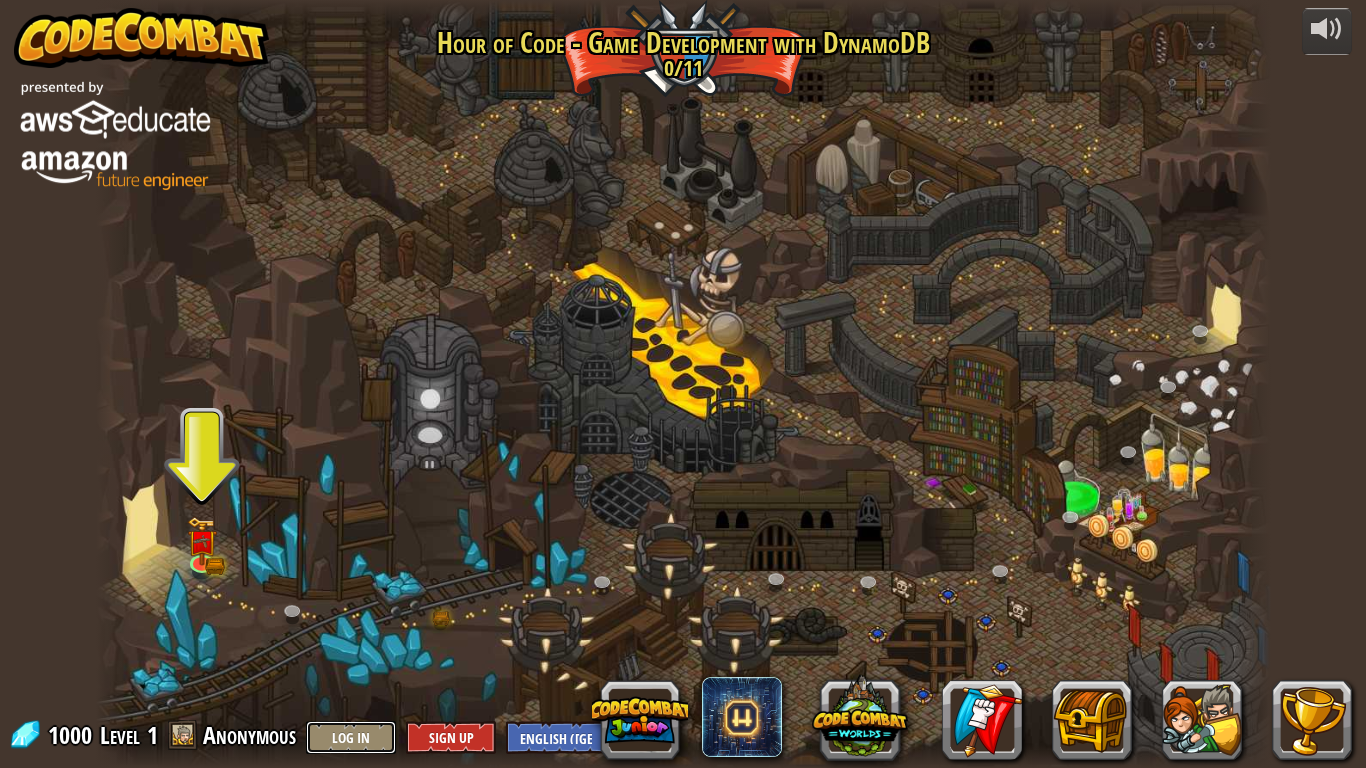 click on "Log In" at bounding box center (351, 737) 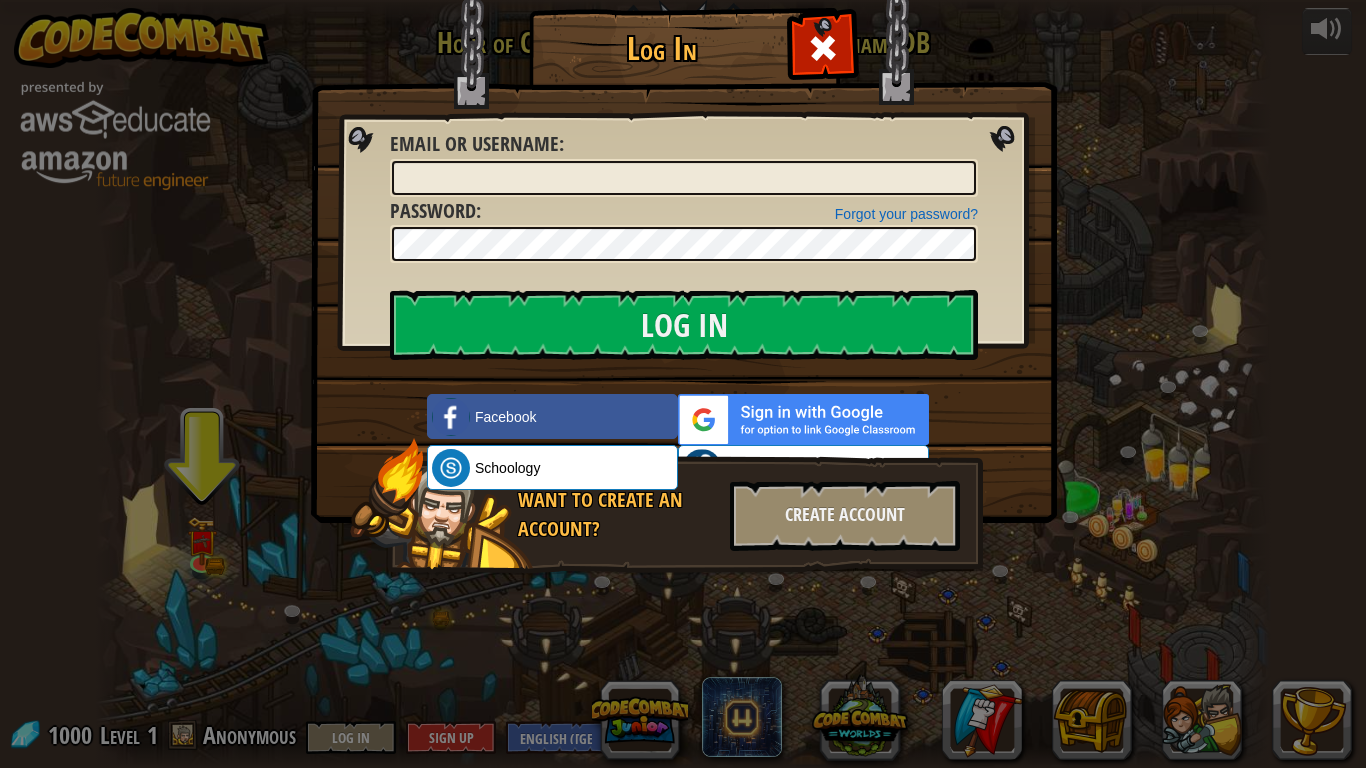 click at bounding box center (823, 48) 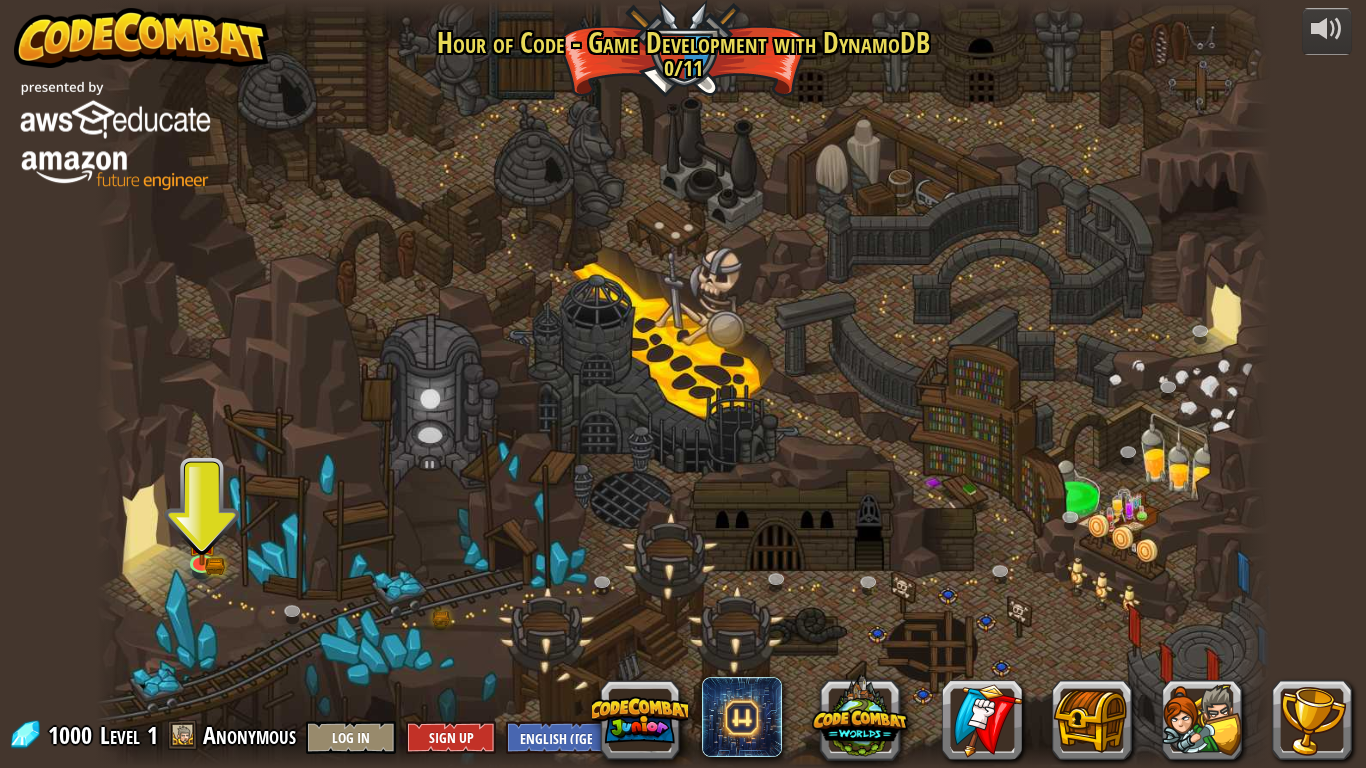 drag, startPoint x: 679, startPoint y: 46, endPoint x: 704, endPoint y: 63, distance: 30.232433 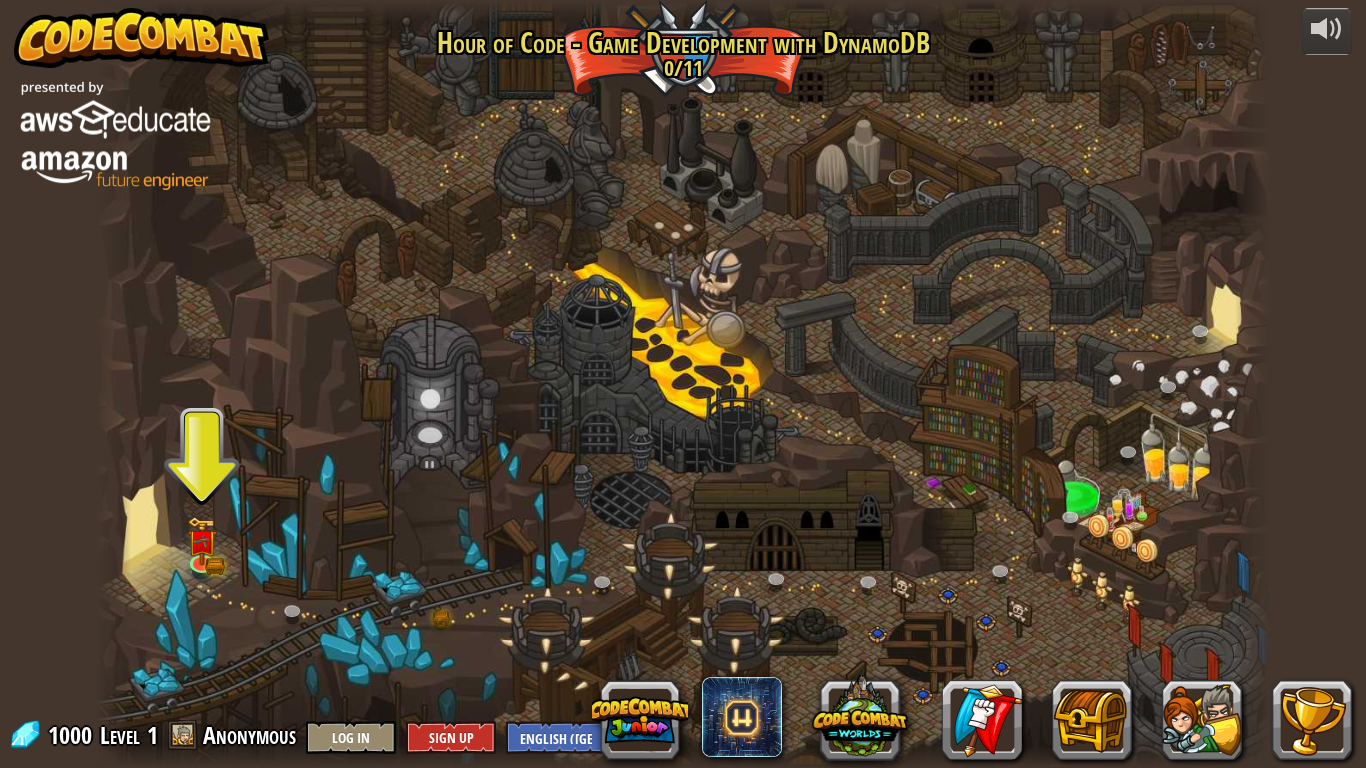 drag, startPoint x: 666, startPoint y: 71, endPoint x: 0, endPoint y: 767, distance: 963.31305 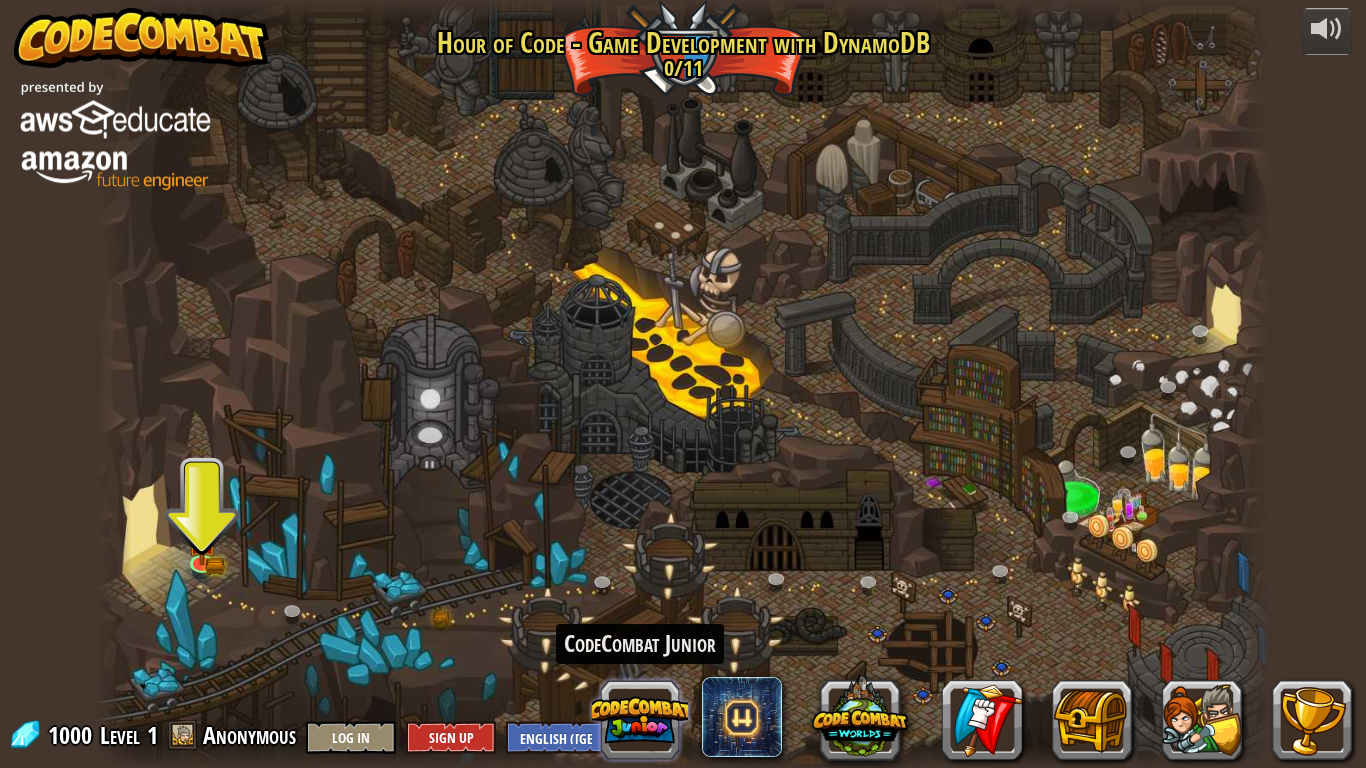 click at bounding box center (640, 720) 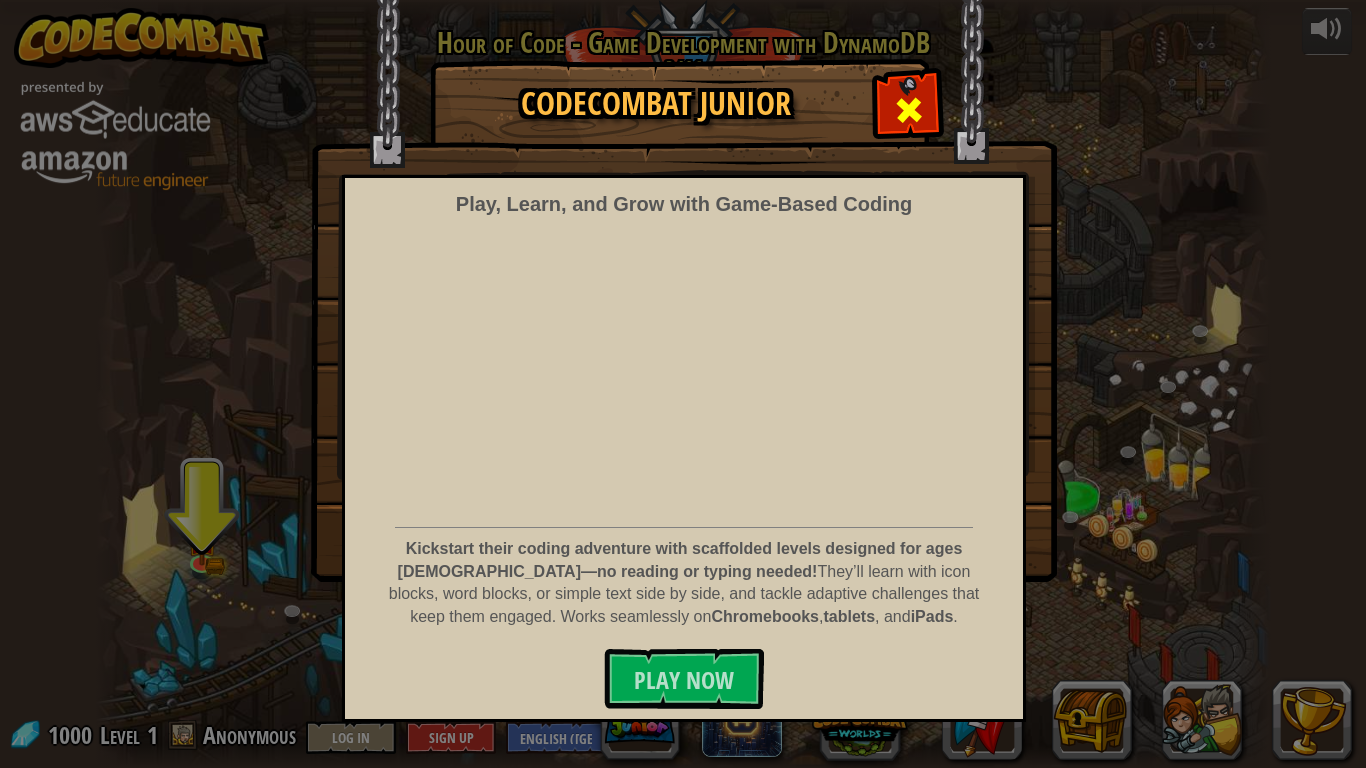 click at bounding box center (909, 110) 